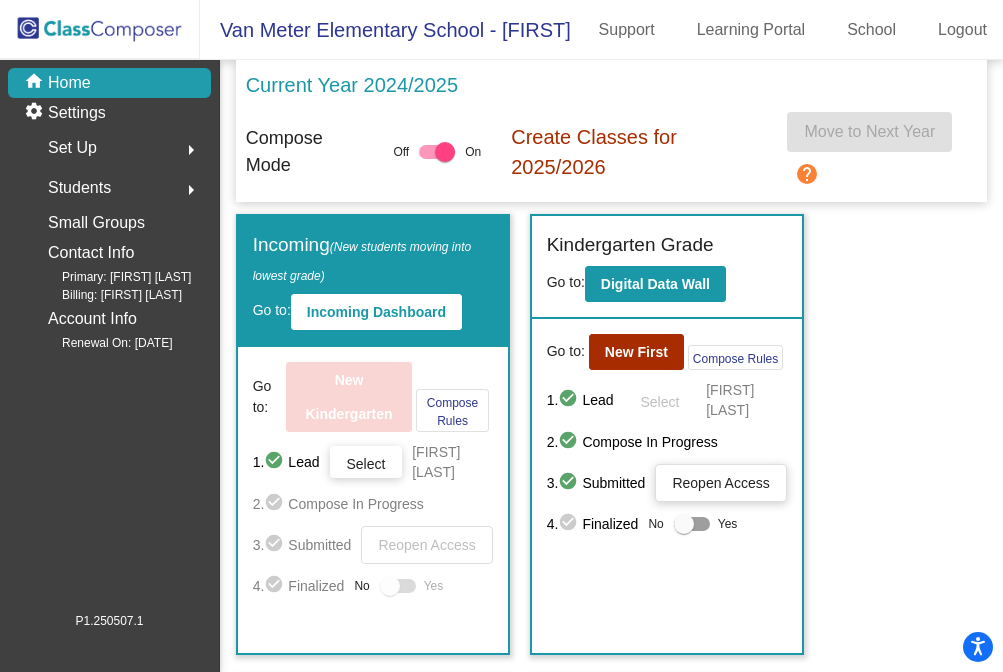 scroll, scrollTop: 0, scrollLeft: 0, axis: both 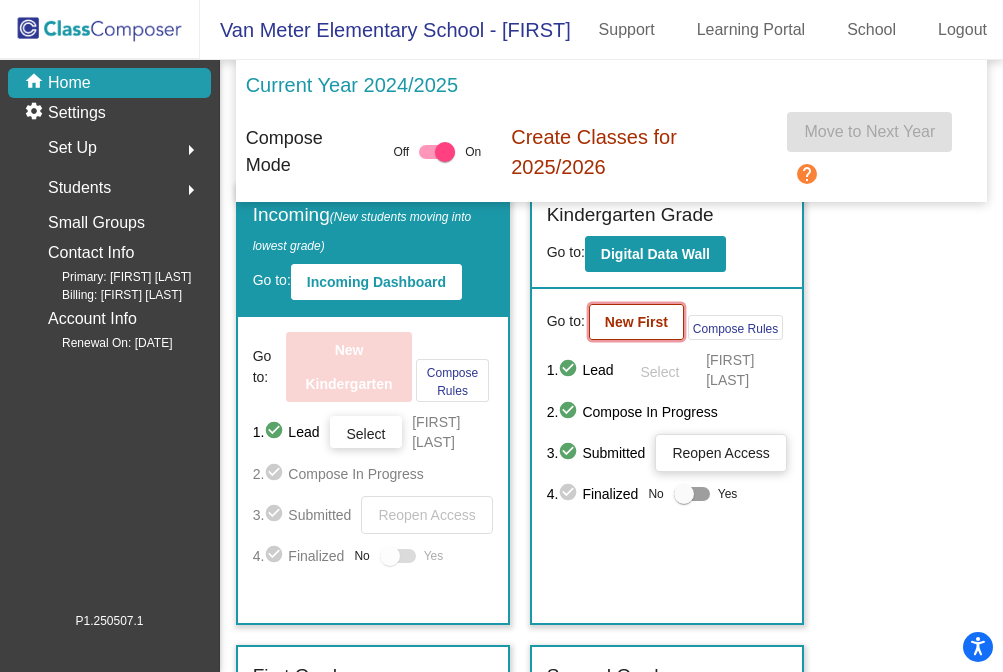click on "New First" 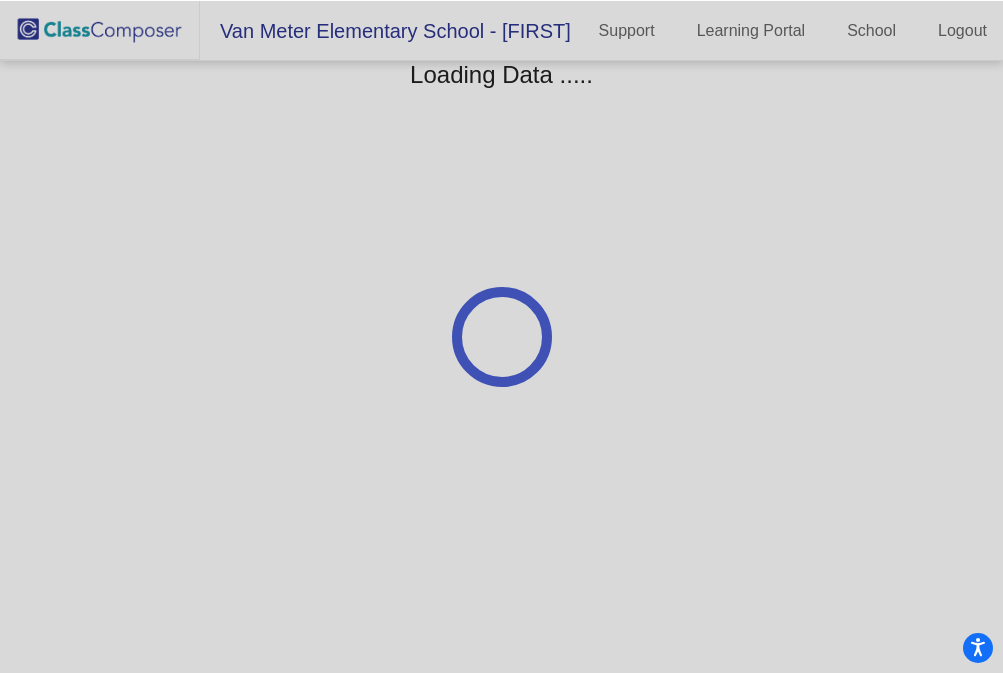 scroll, scrollTop: 0, scrollLeft: 0, axis: both 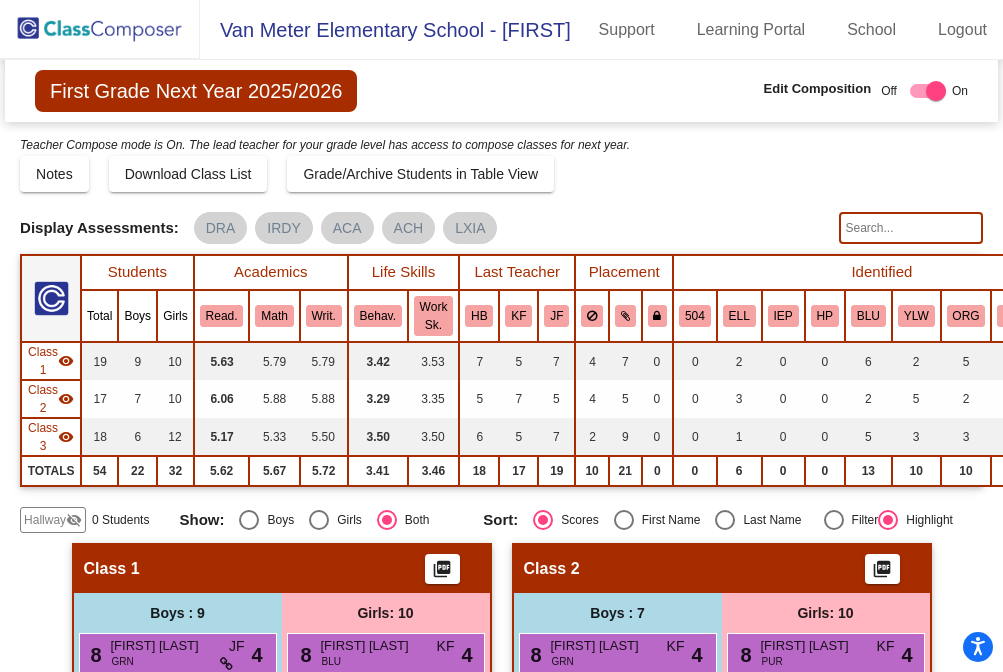click on "visibility_off" 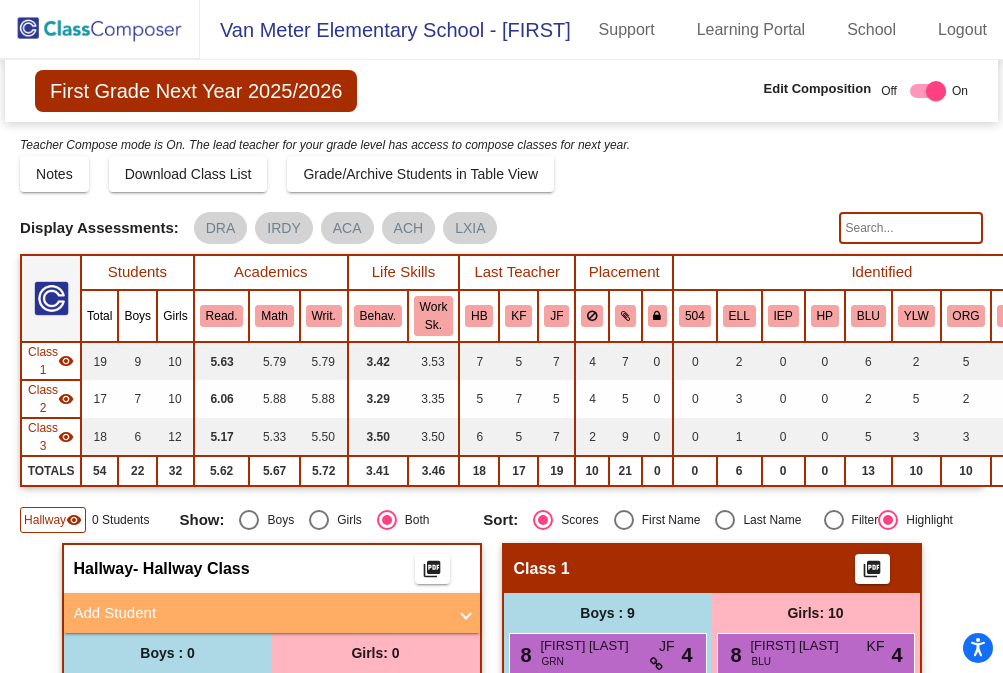 click on "Add Student" at bounding box center [260, 613] 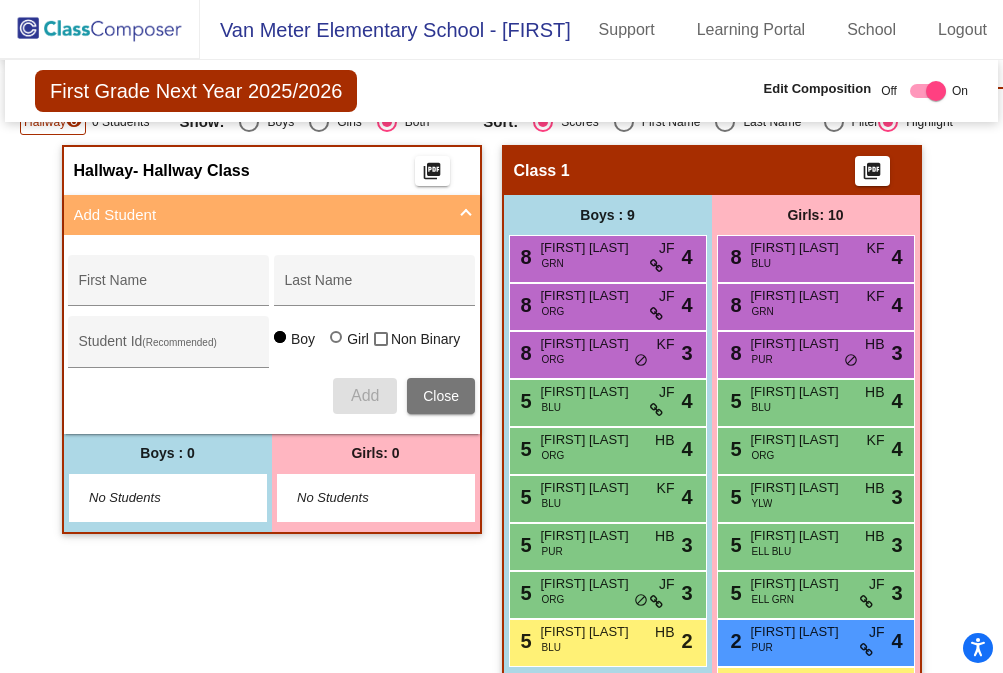 scroll, scrollTop: 400, scrollLeft: 0, axis: vertical 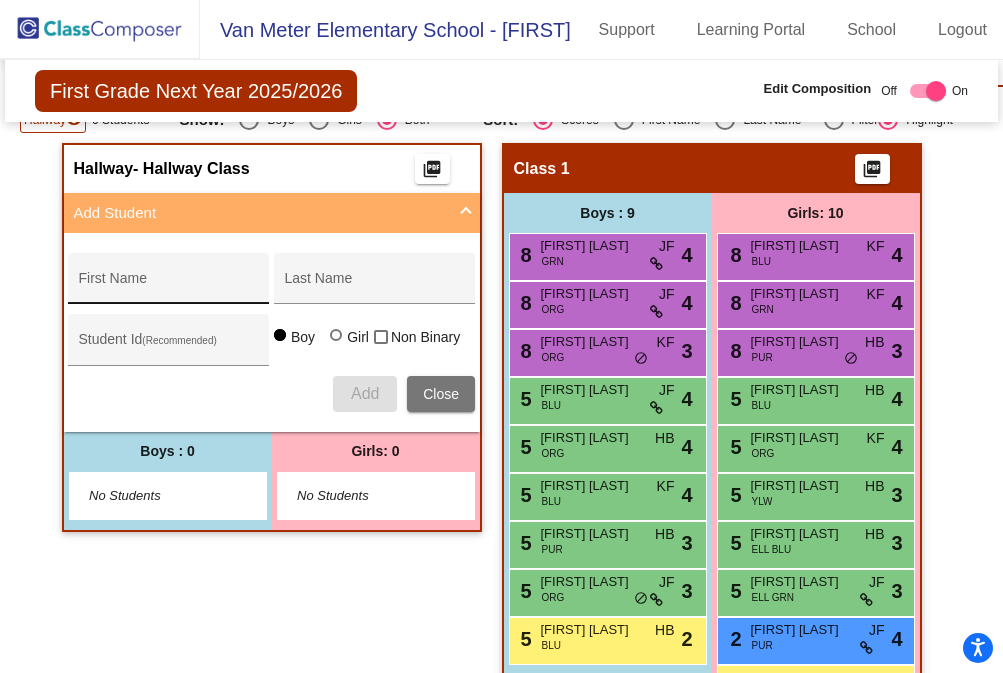 click on "First Name" at bounding box center (169, 286) 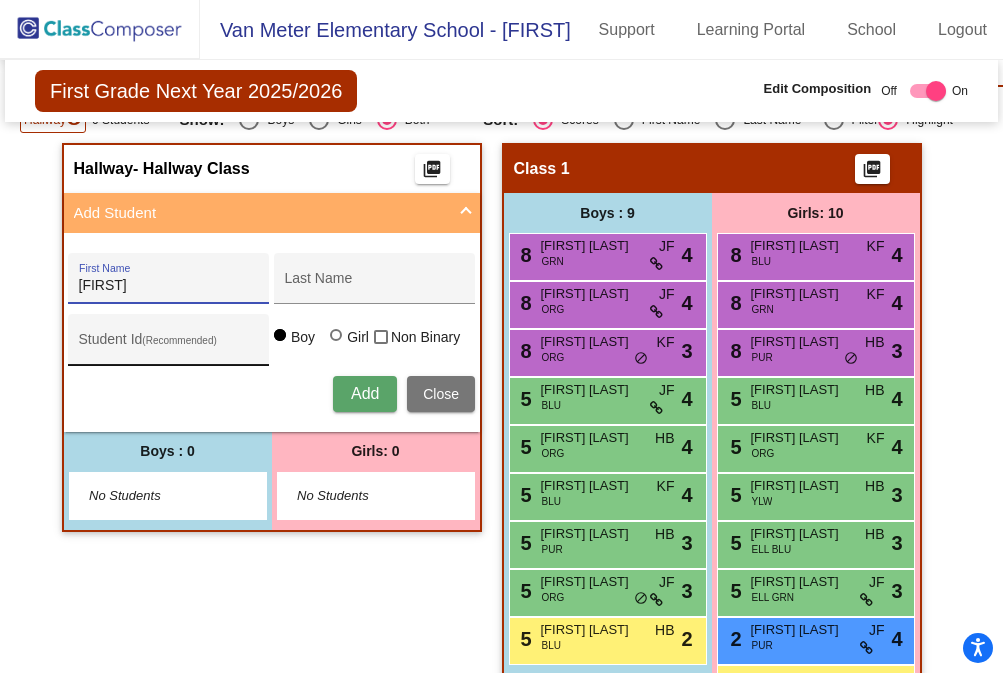 type on "[FIRST]" 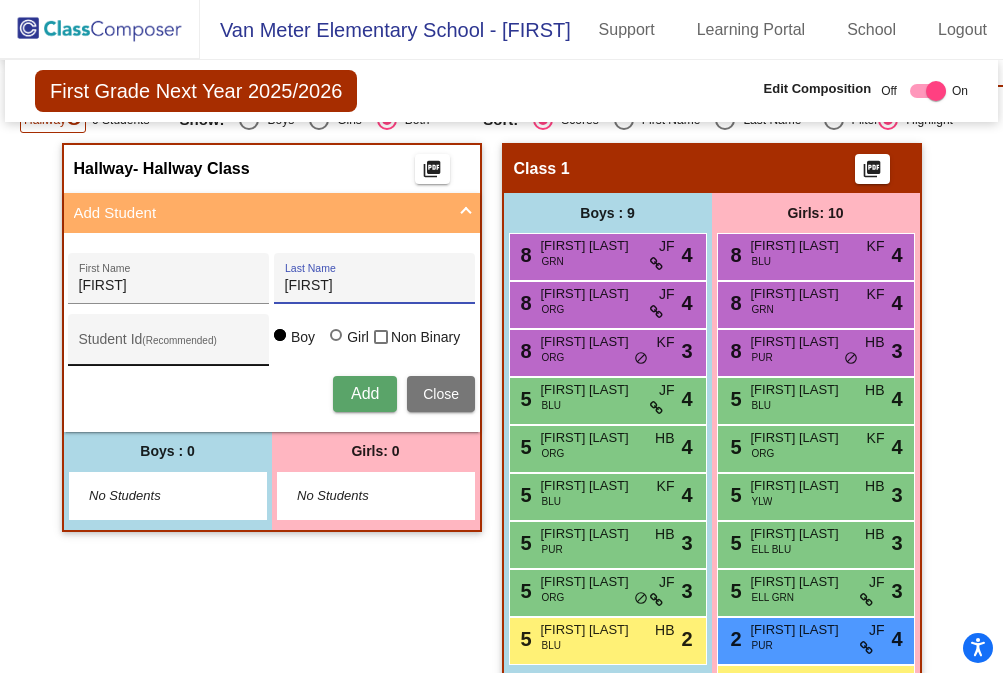 type on "[FIRST]" 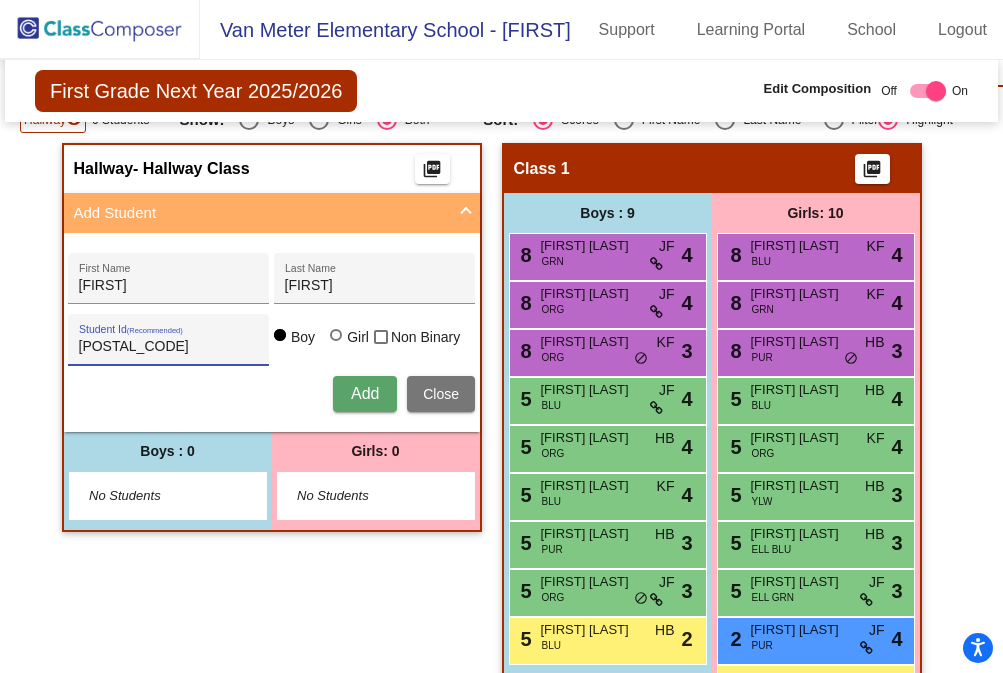 type on "[POSTAL_CODE]" 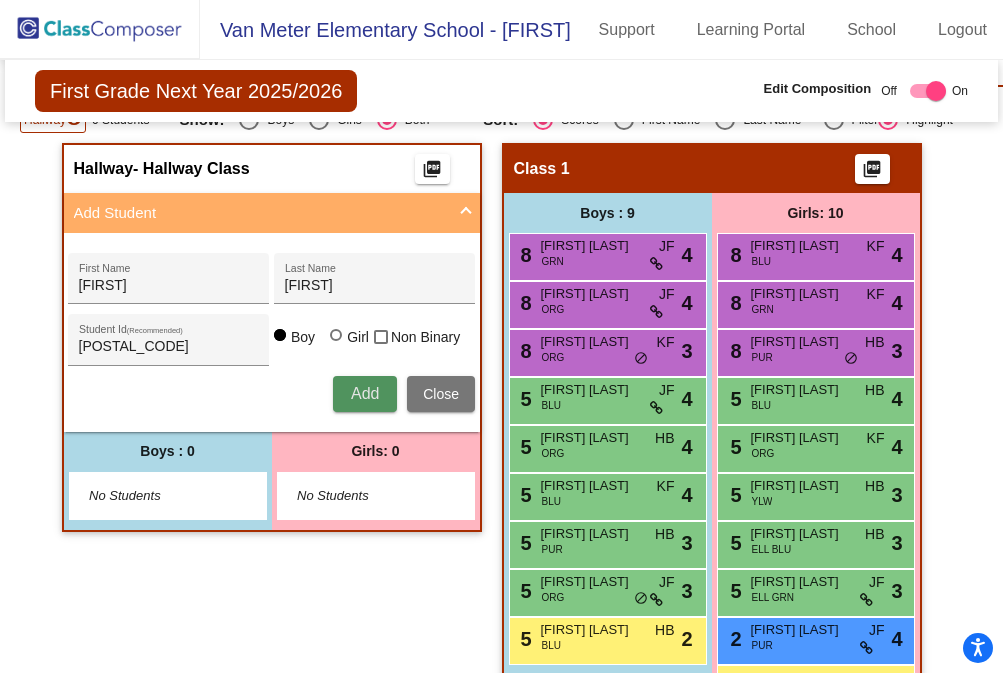 click on "Add" at bounding box center [365, 393] 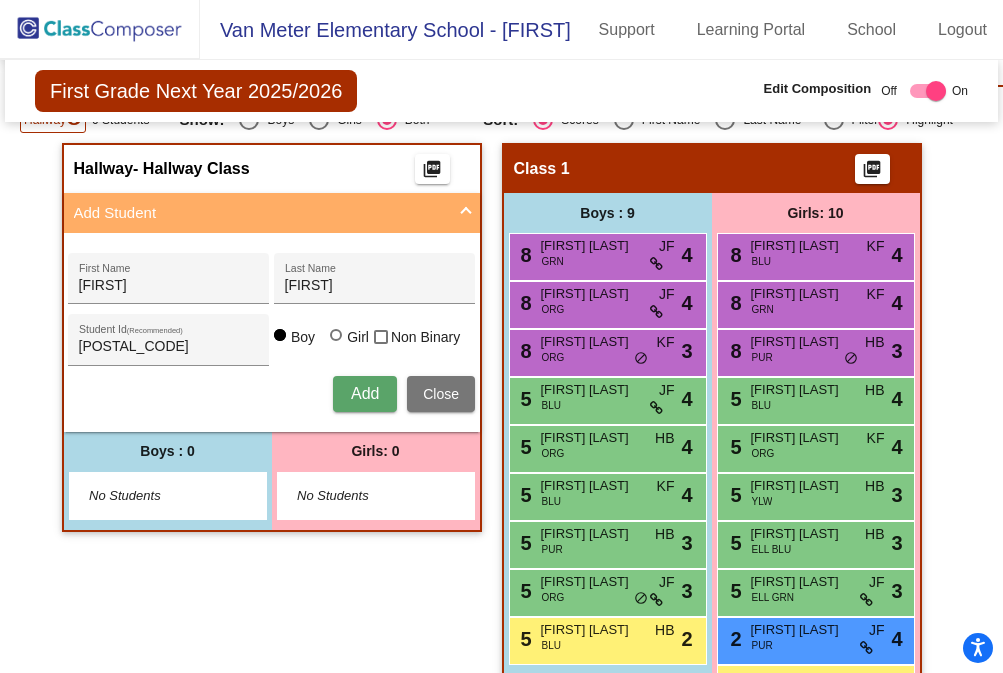 type 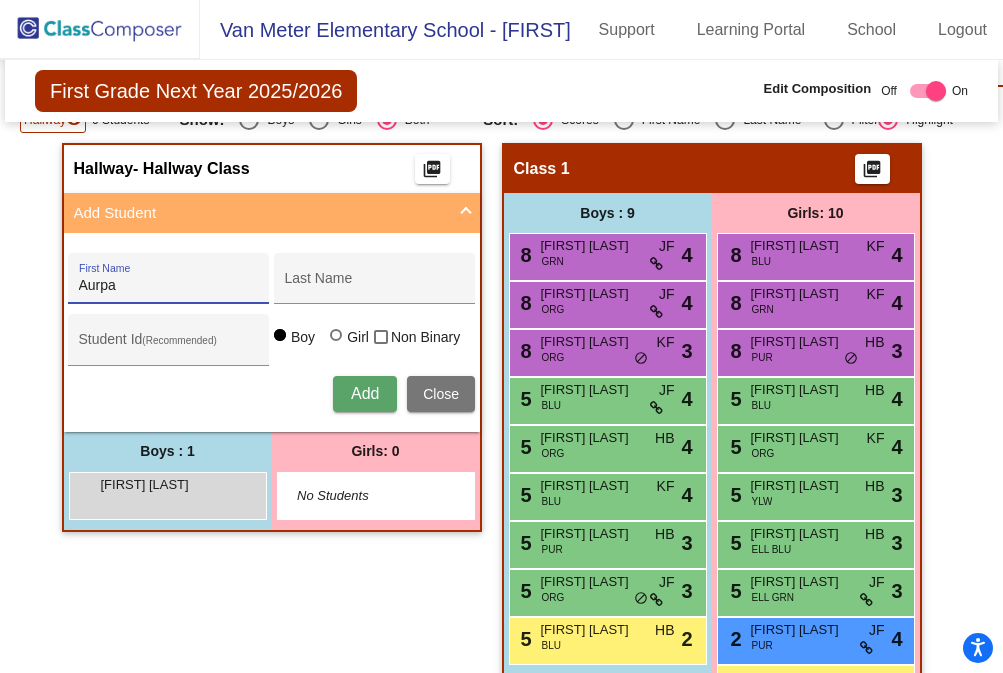 type on "Aurpa" 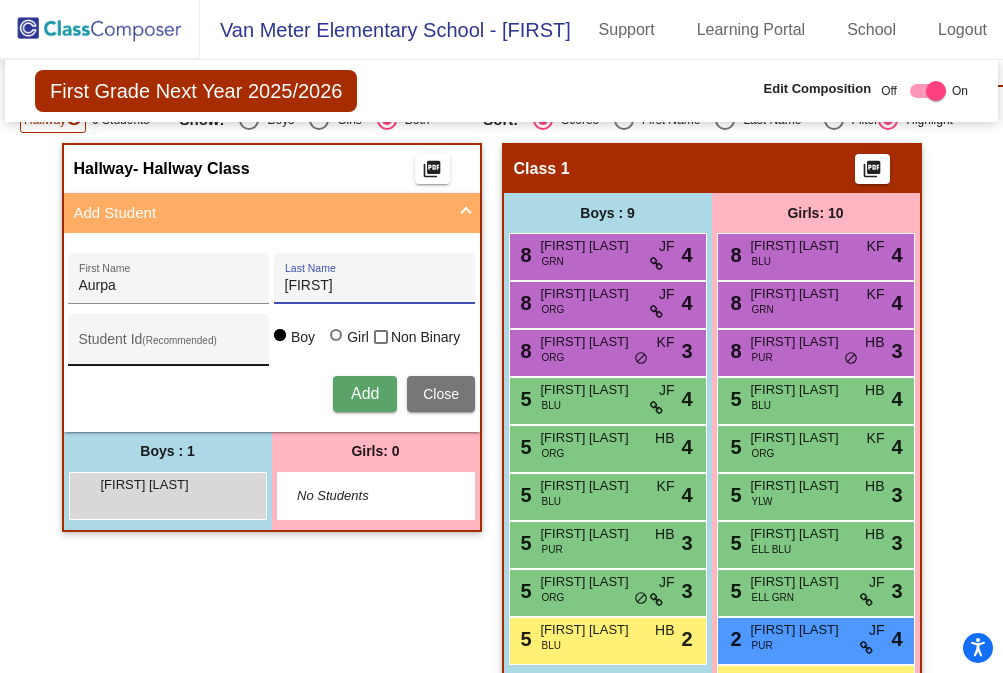 type on "[FIRST]" 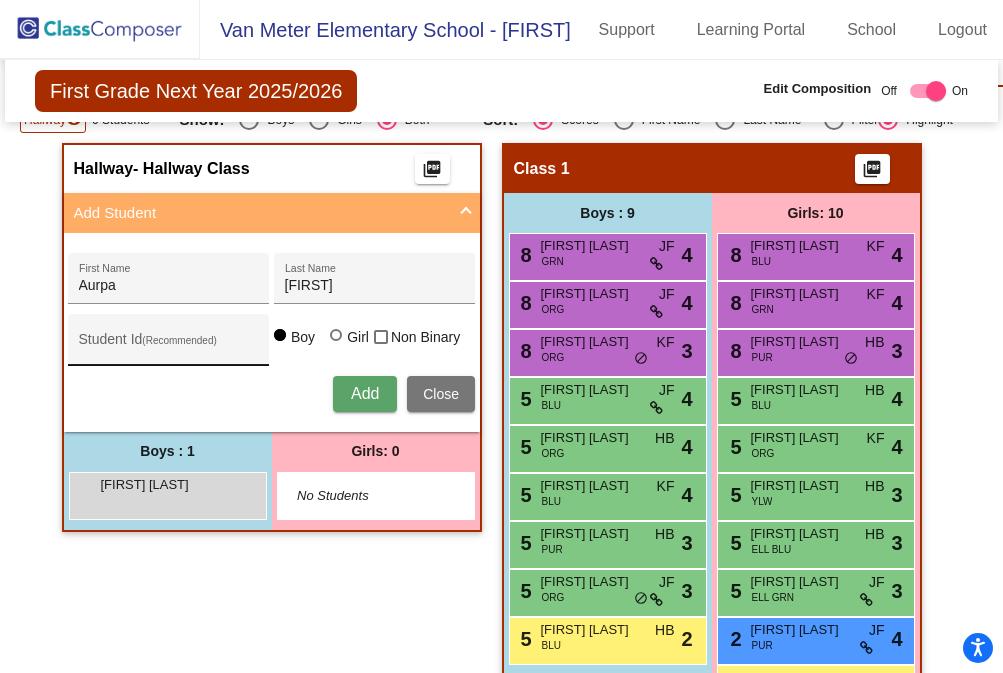 click on "Student Id  (Recommended)" at bounding box center (169, 345) 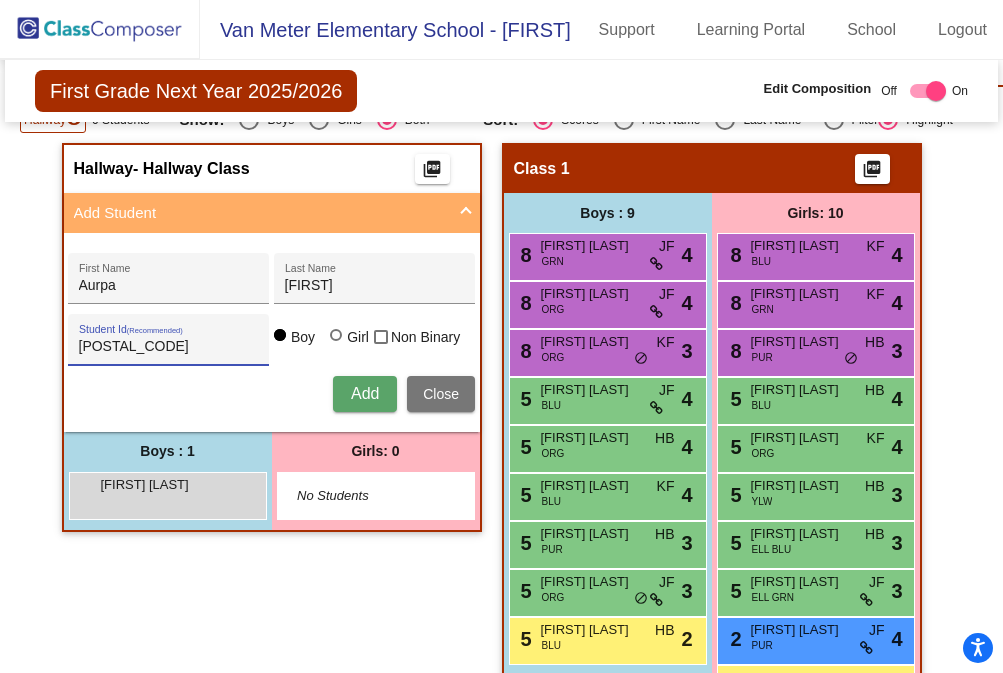 type on "[POSTAL_CODE]" 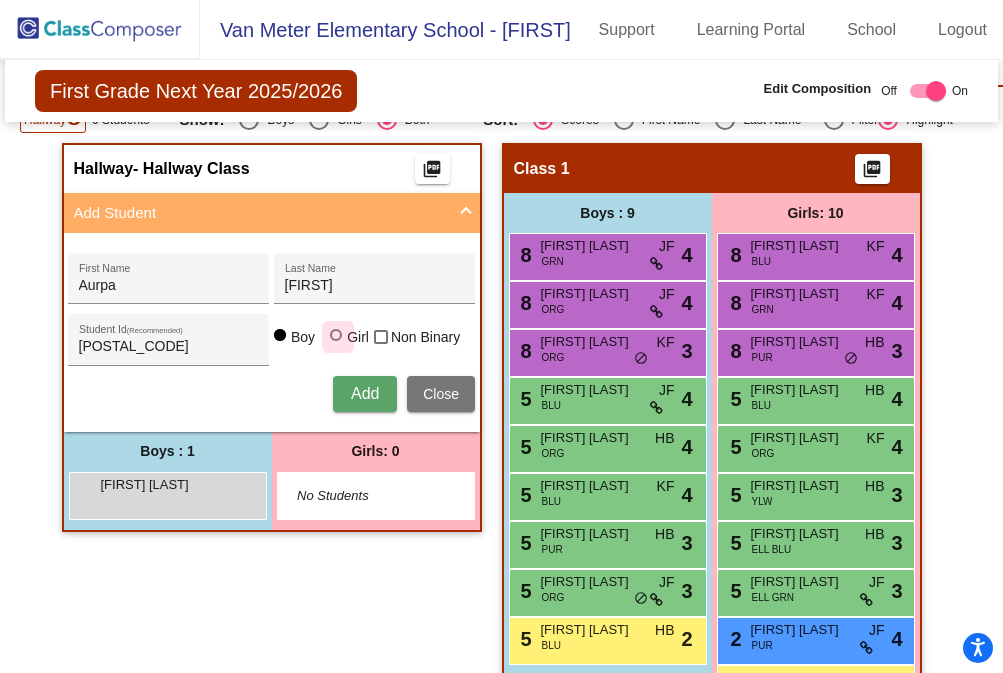 click at bounding box center (336, 335) 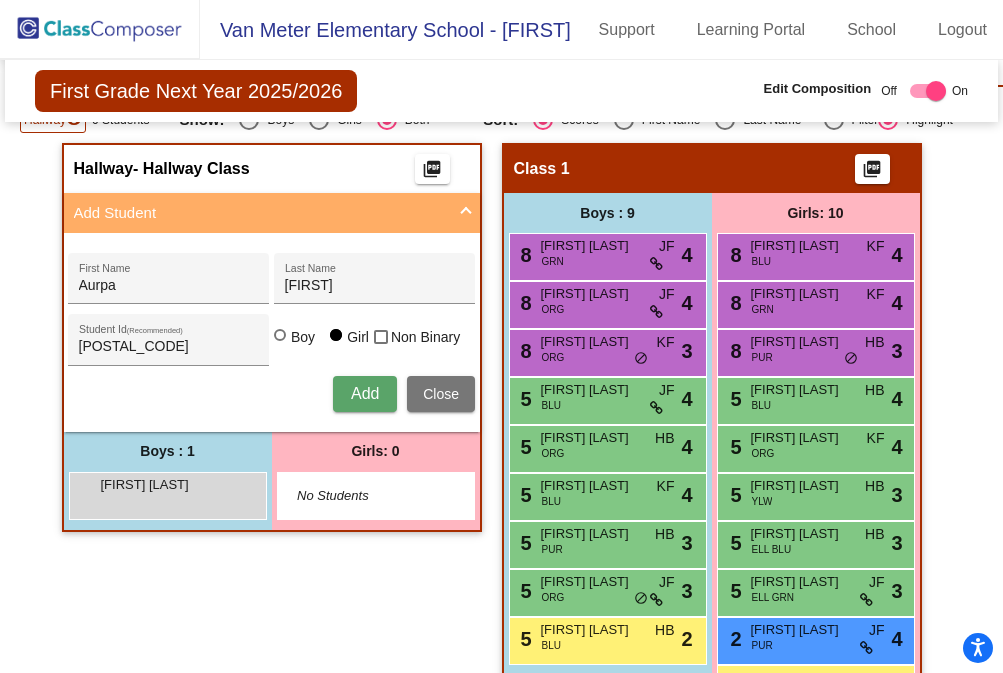 click on "Add" at bounding box center [365, 393] 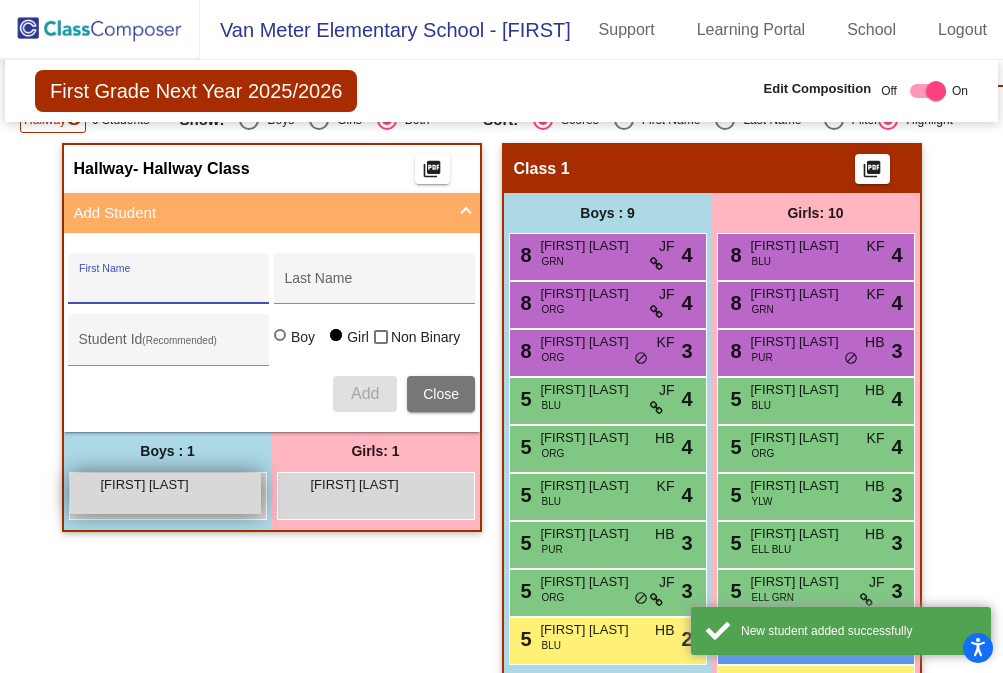 click on "[FIRST] [LAST] lock do_not_disturb_alt" at bounding box center [165, 493] 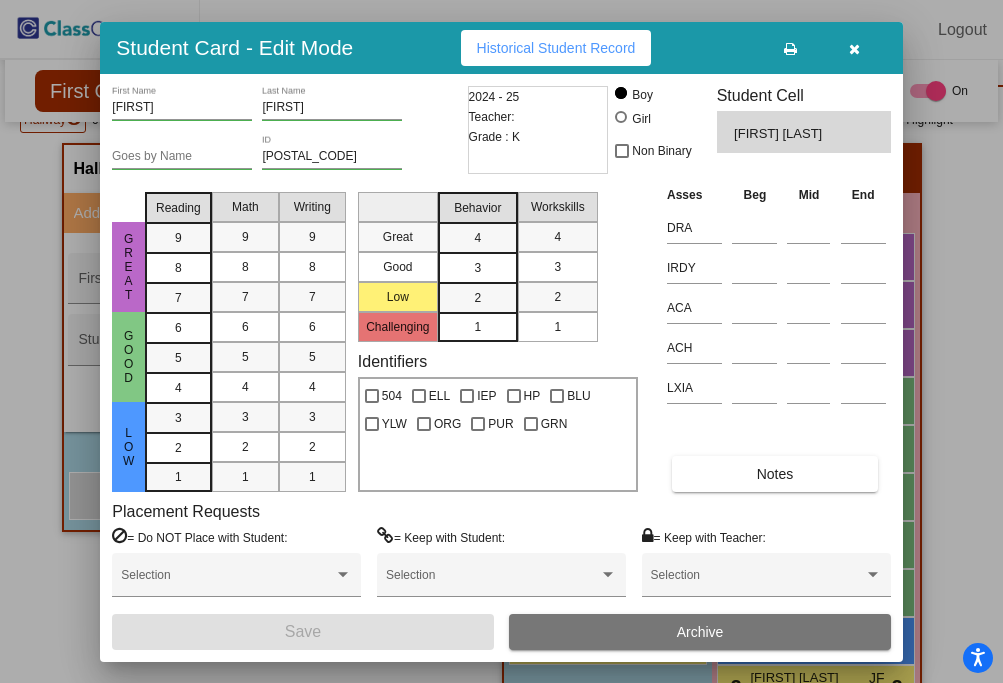 click at bounding box center (855, 48) 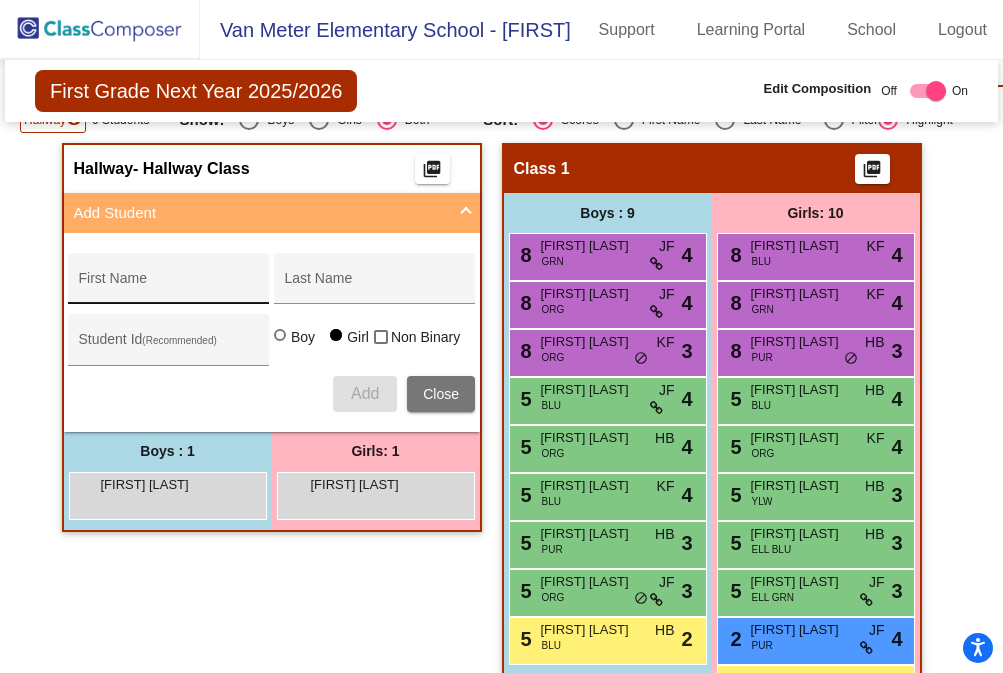click on "First Name" at bounding box center (169, 284) 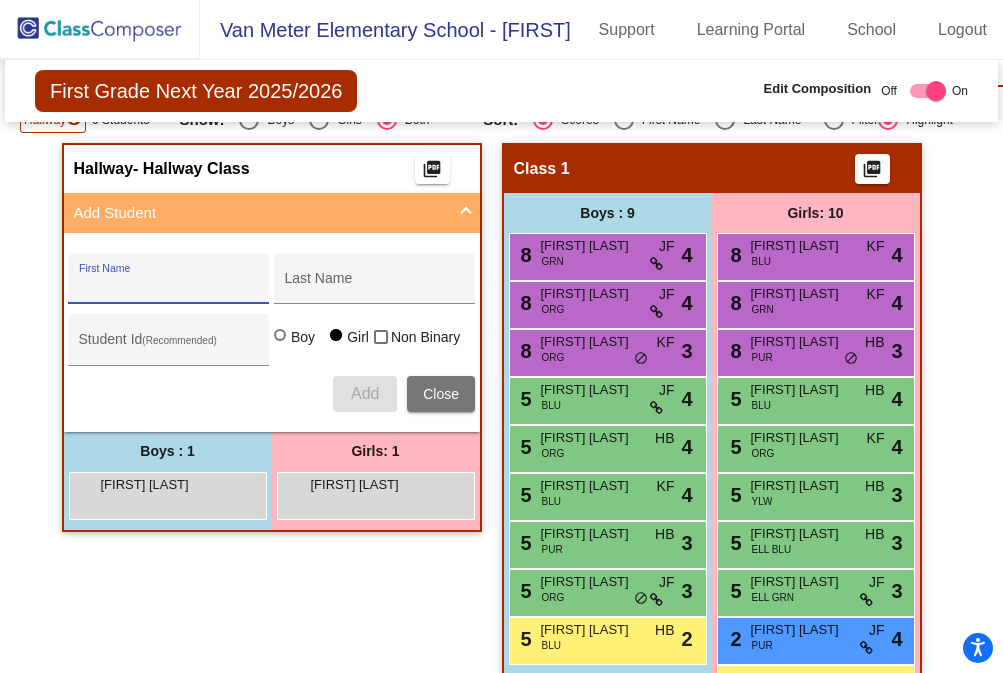scroll, scrollTop: 401, scrollLeft: 0, axis: vertical 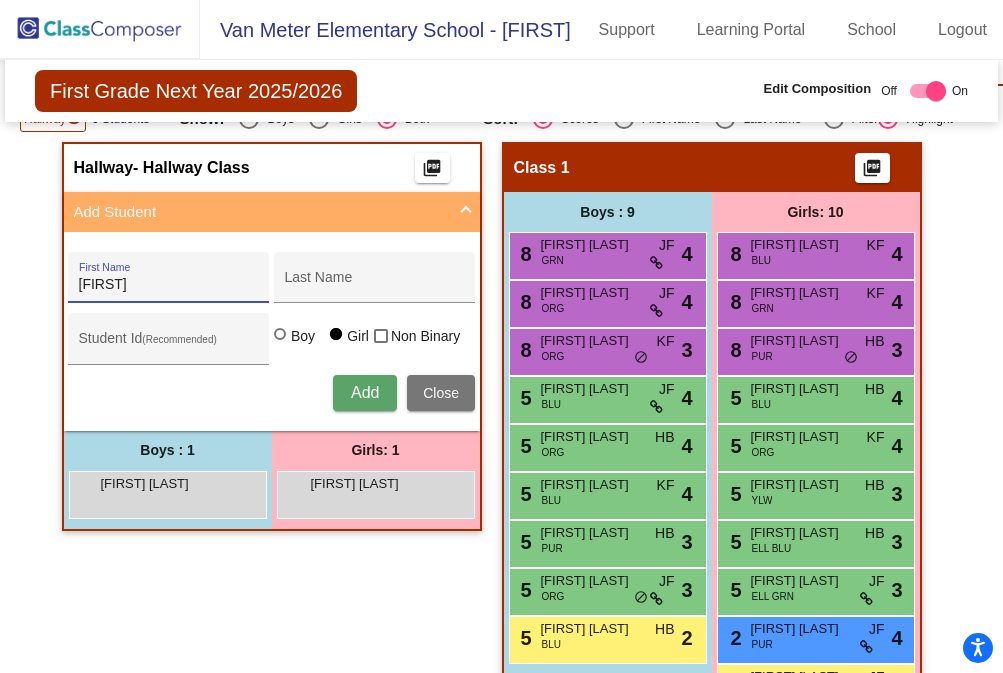 type on "[FIRST]" 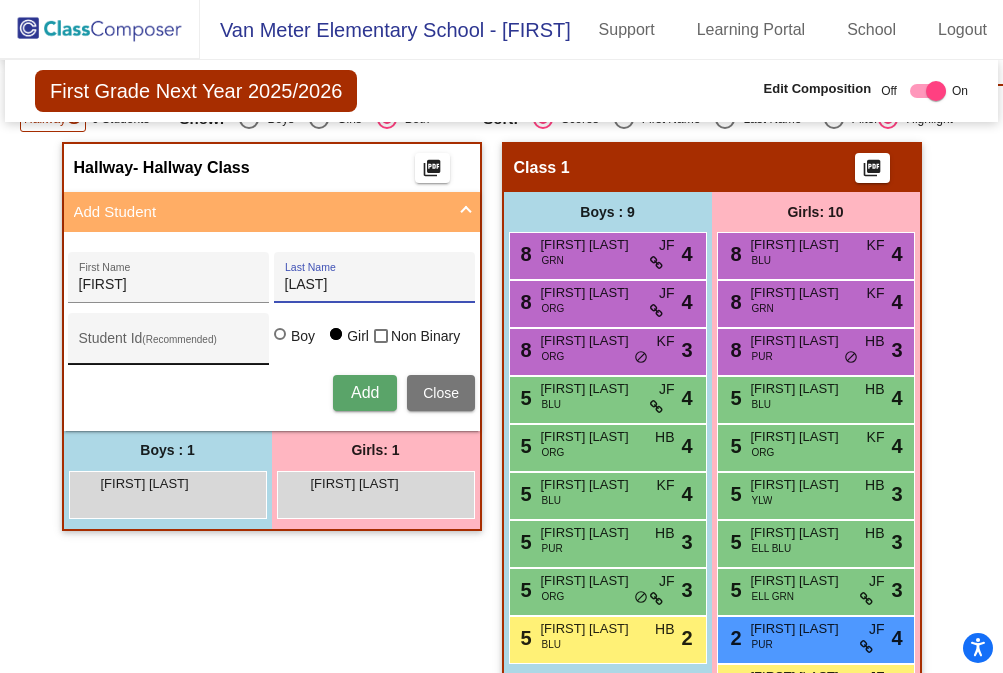 type on "[LAST]" 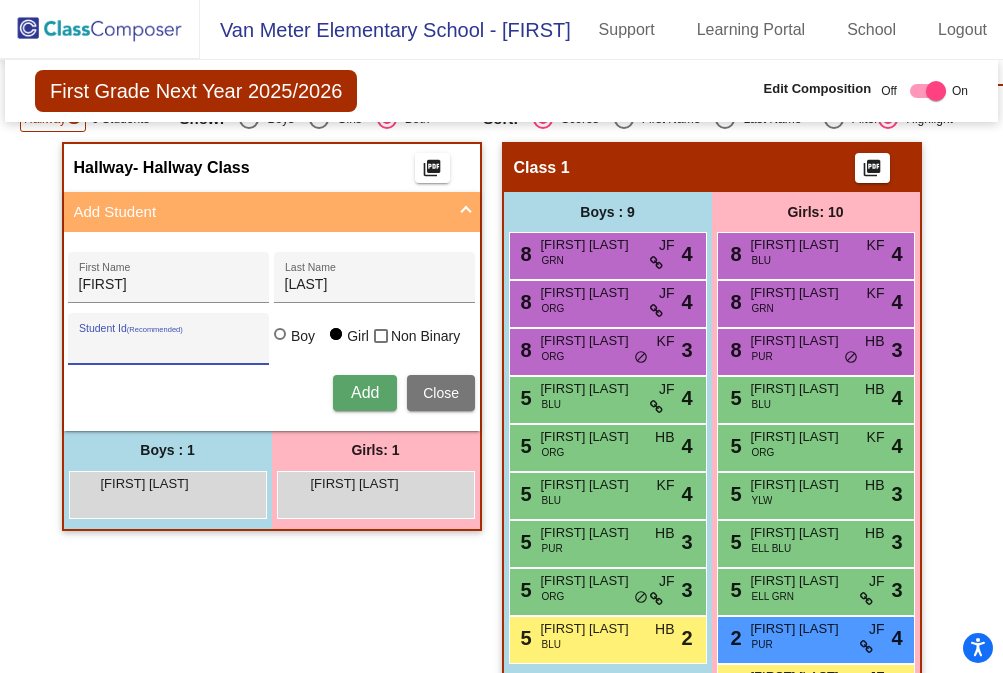 click on "Student Id  (Recommended)" at bounding box center (169, 346) 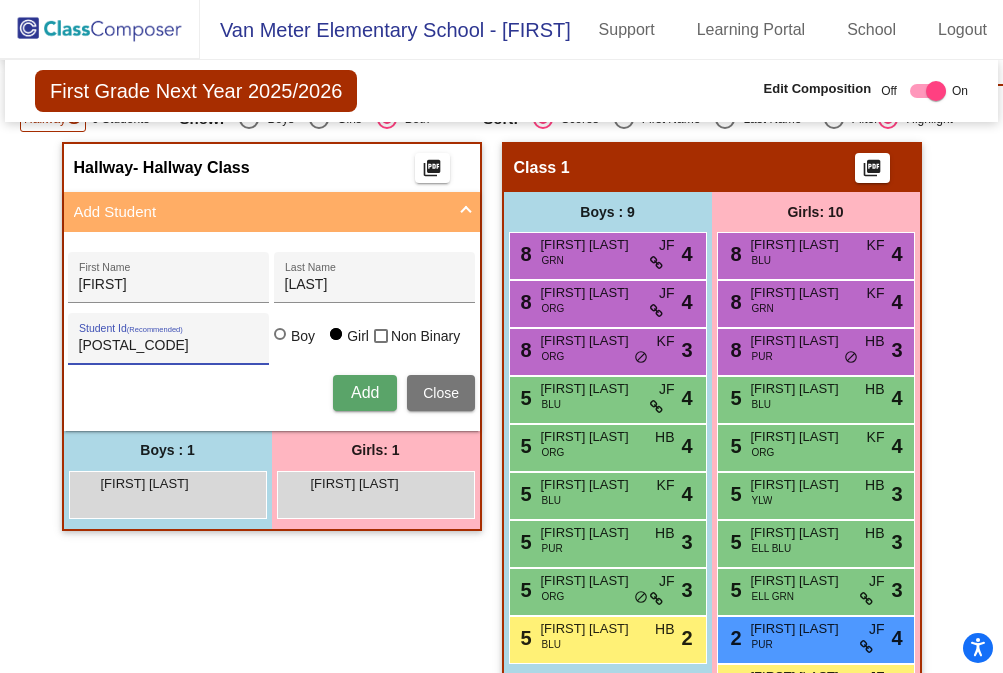 type on "[POSTAL_CODE]" 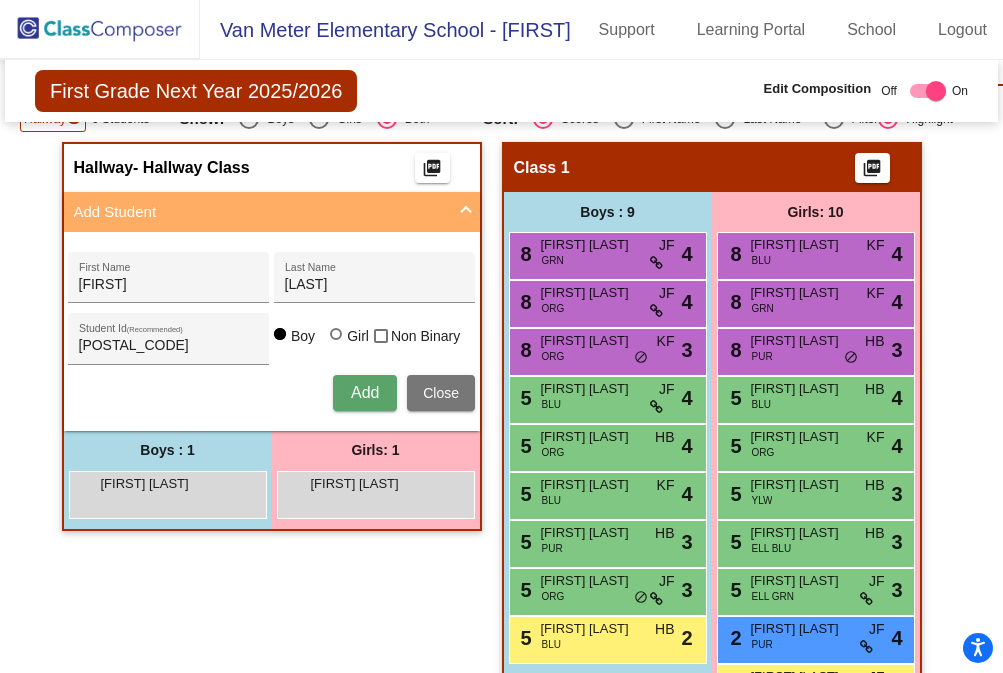 click on "Add" at bounding box center (365, 392) 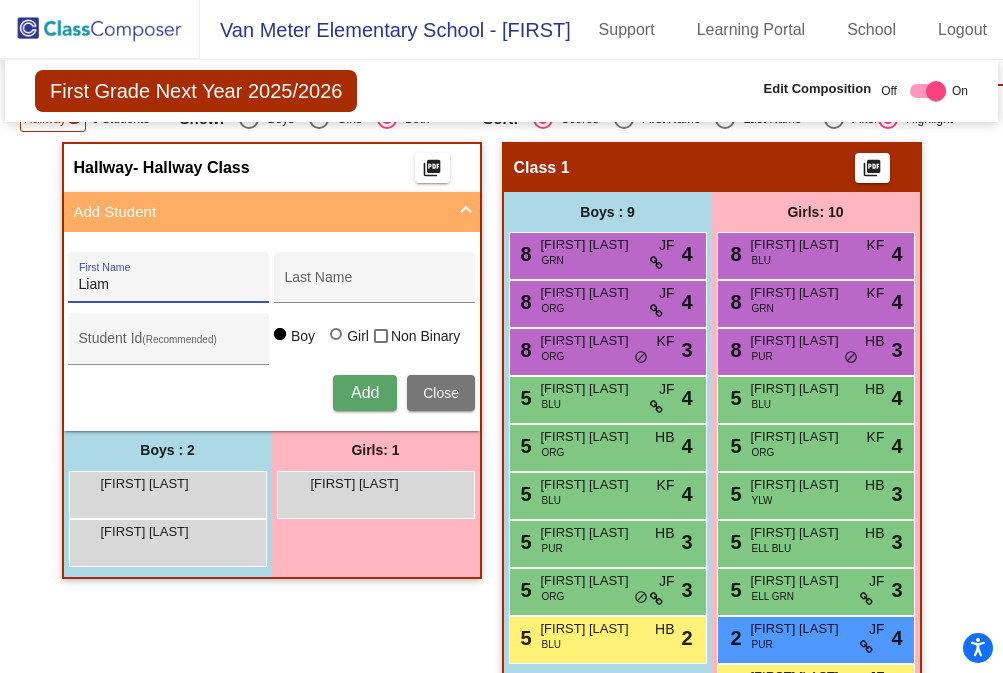 type on "Liam" 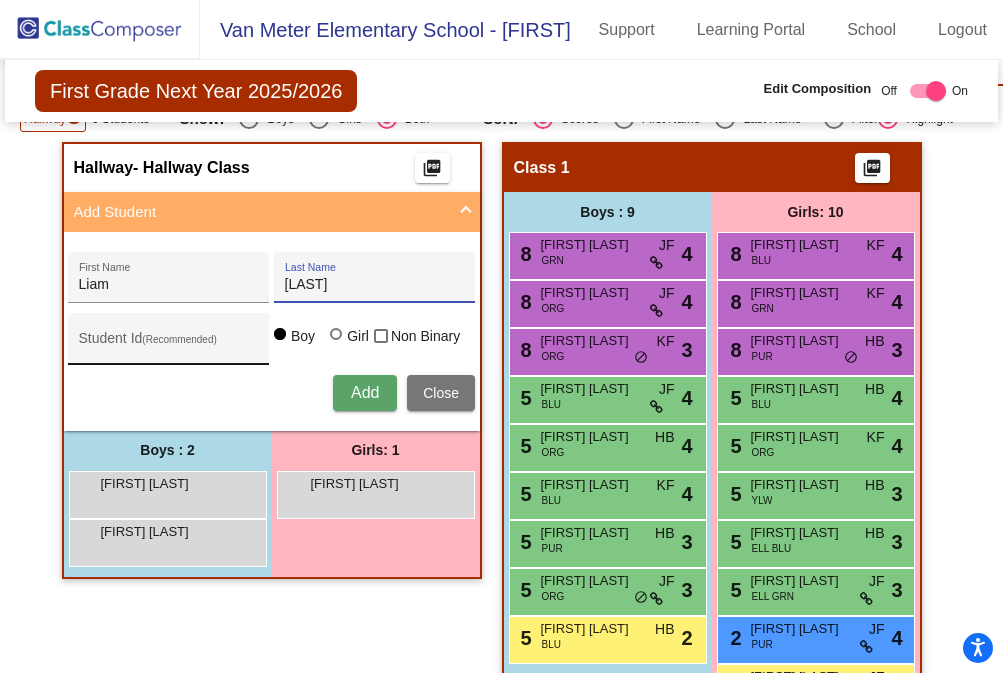 type on "[LAST]" 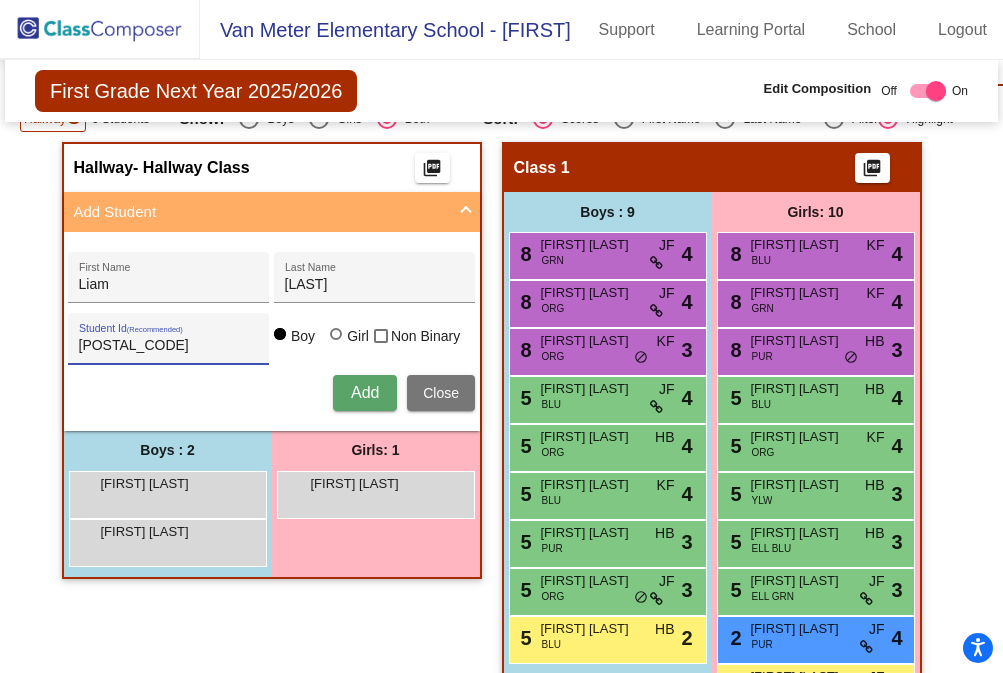 type on "[POSTAL_CODE]" 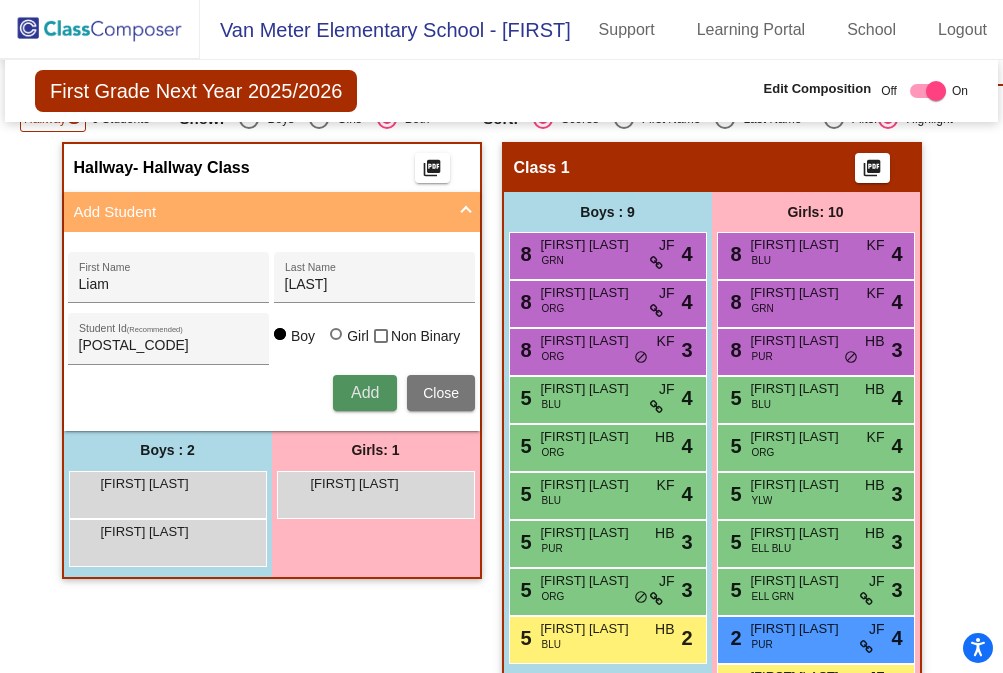 click on "Add" at bounding box center (365, 392) 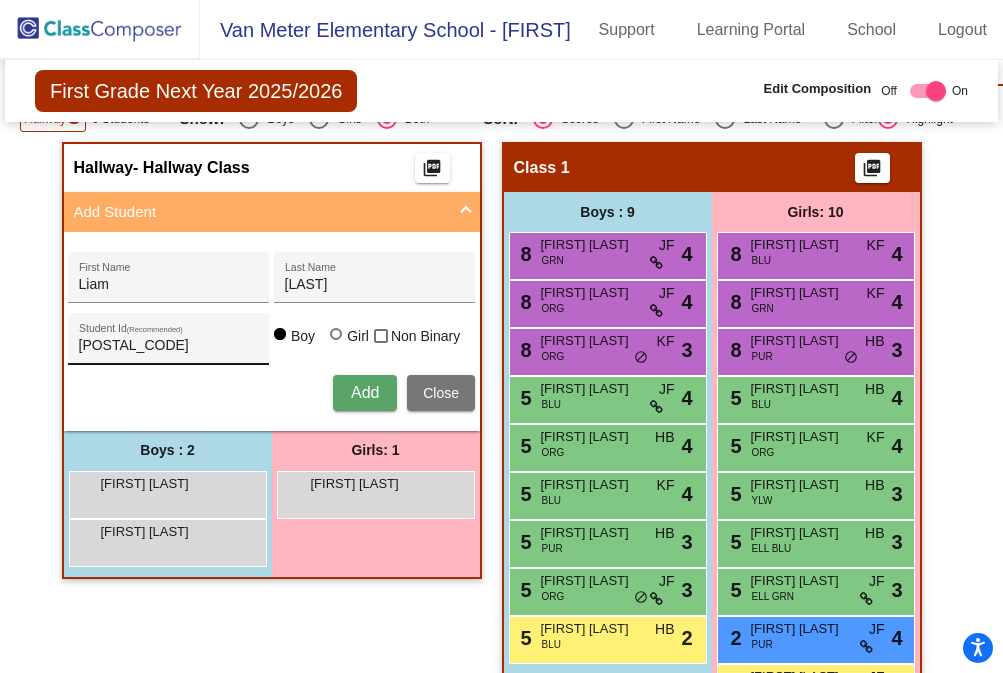 type 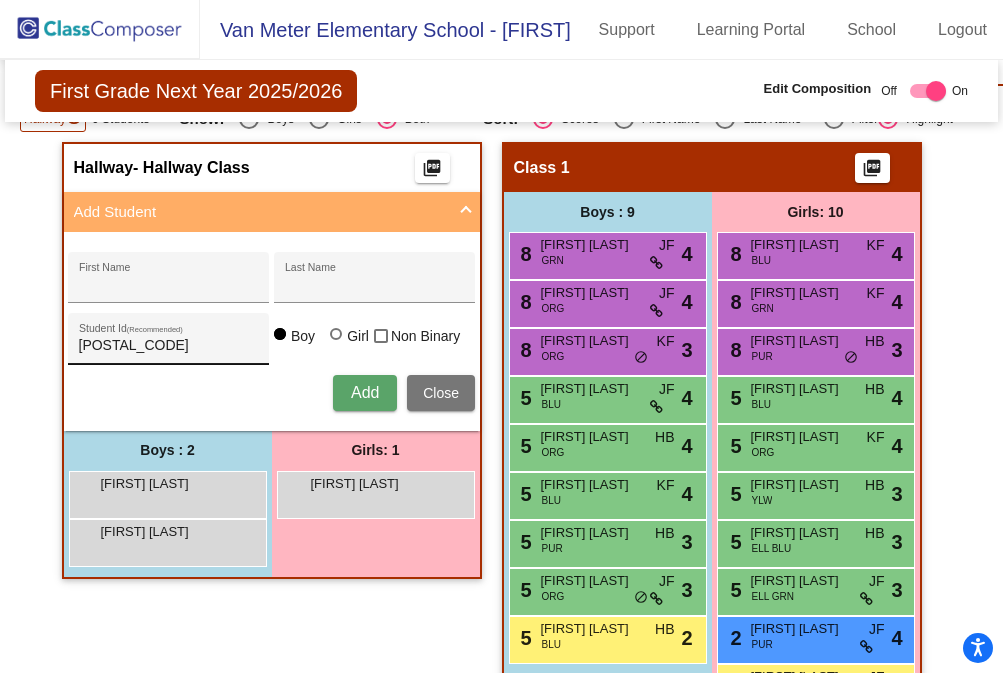 type 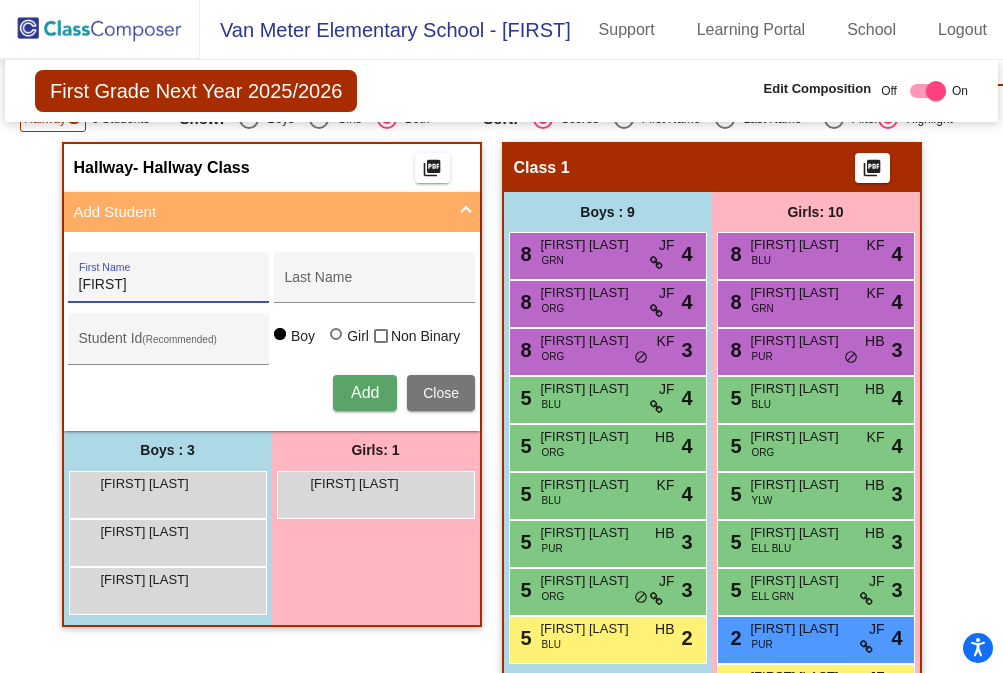 type on "[FIRST]" 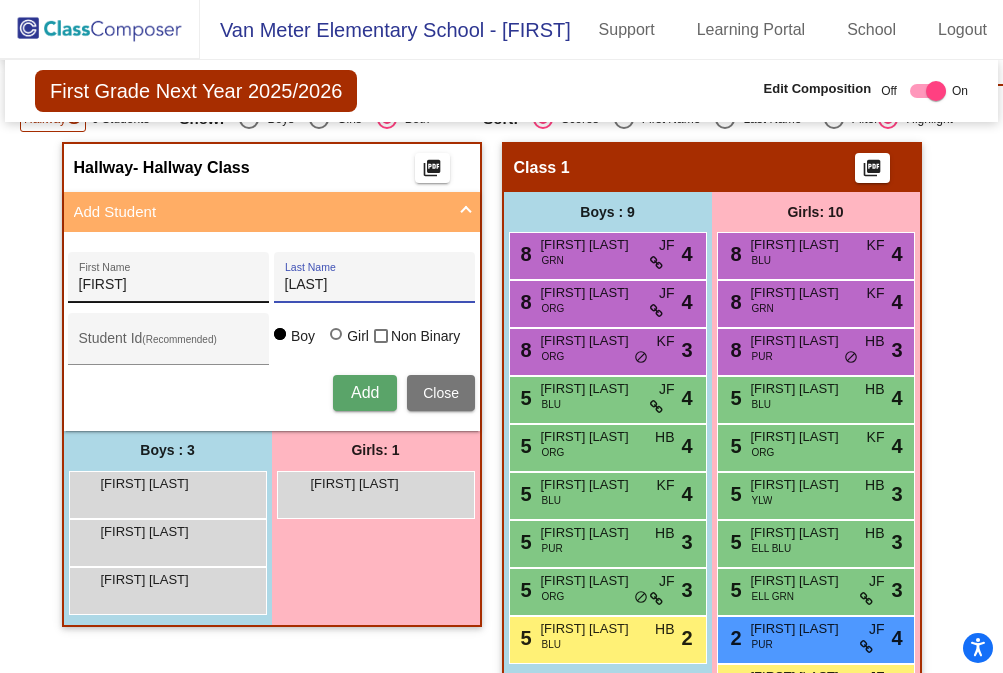 type on "[LAST]" 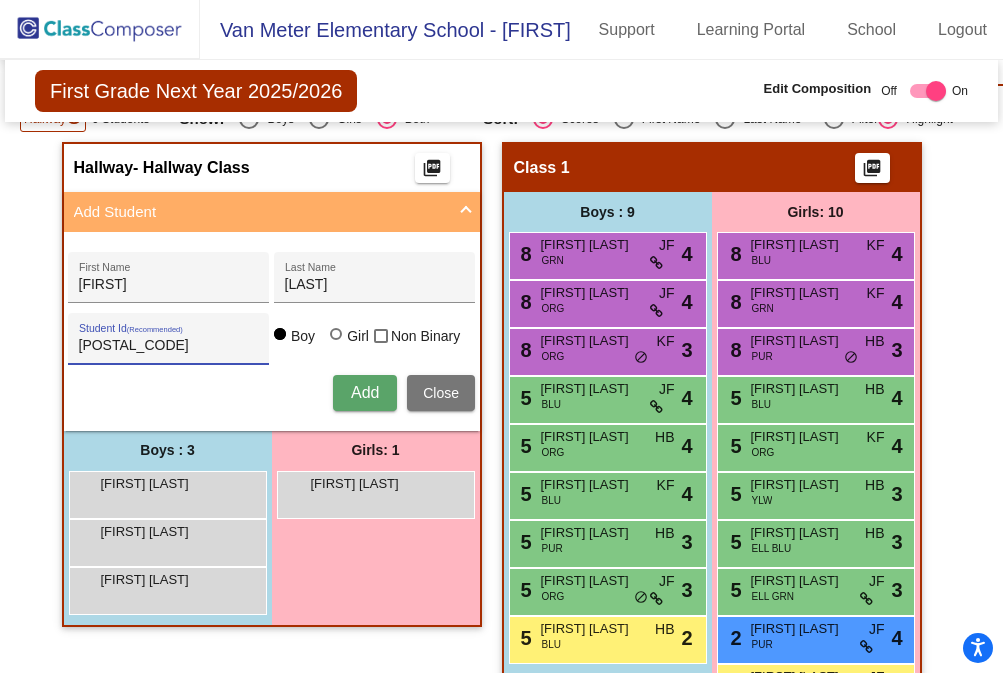 type on "[POSTAL_CODE]" 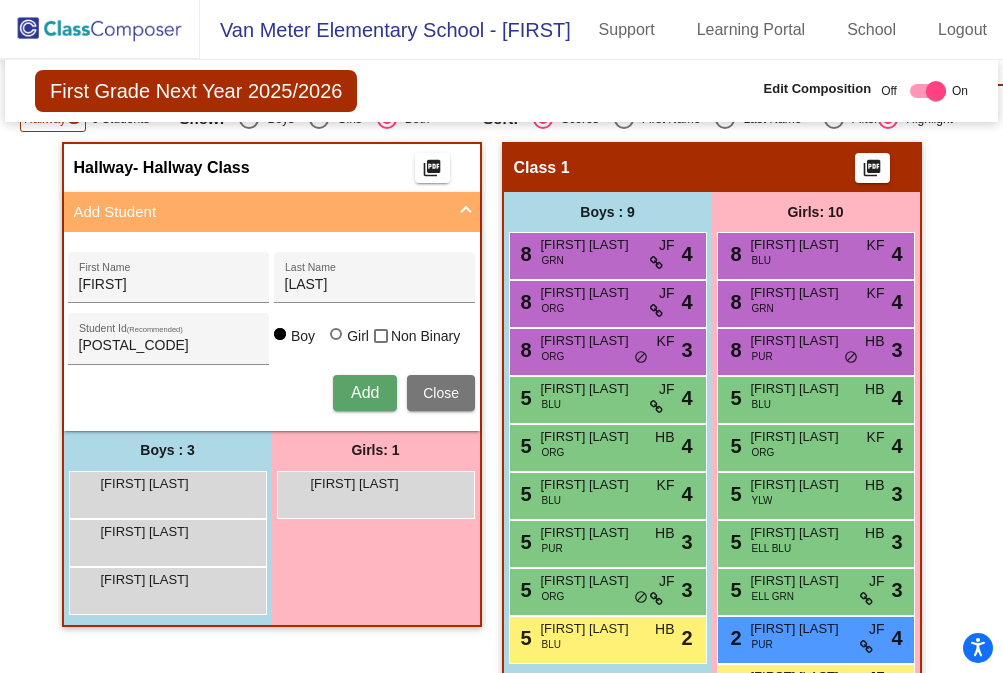 type 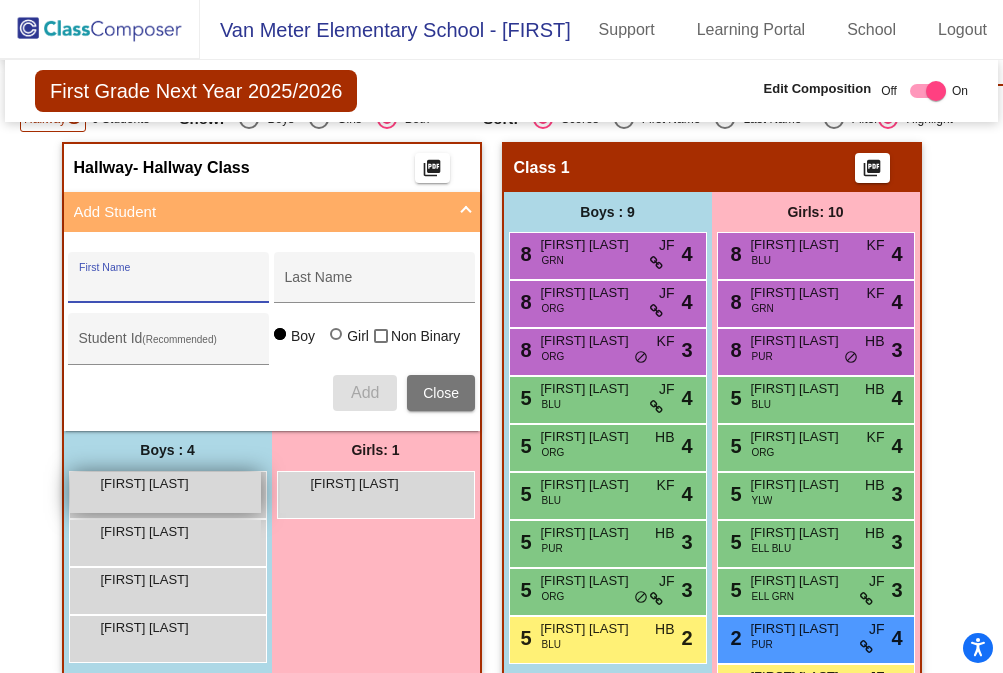 click on "[FIRST] [LAST] lock do_not_disturb_alt" at bounding box center (165, 492) 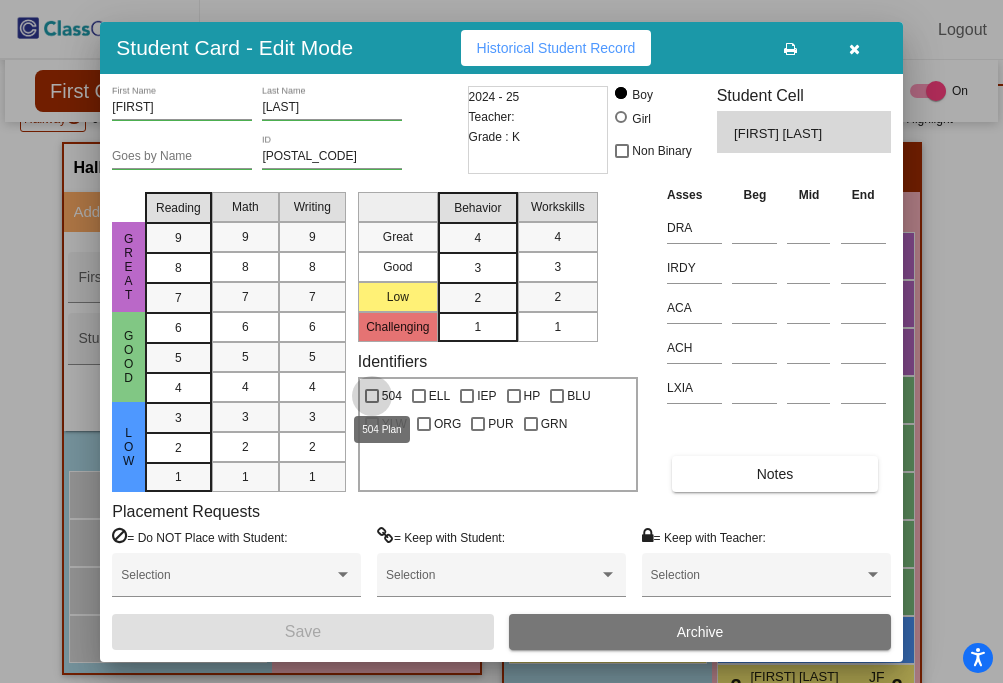 click at bounding box center [372, 396] 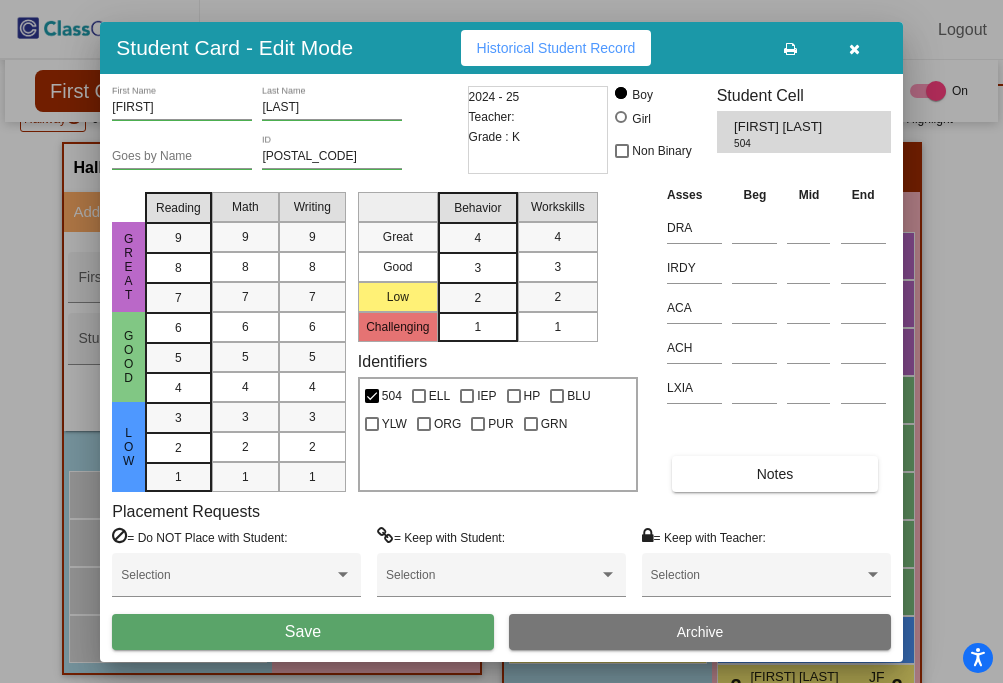 click on "Save" at bounding box center (302, 632) 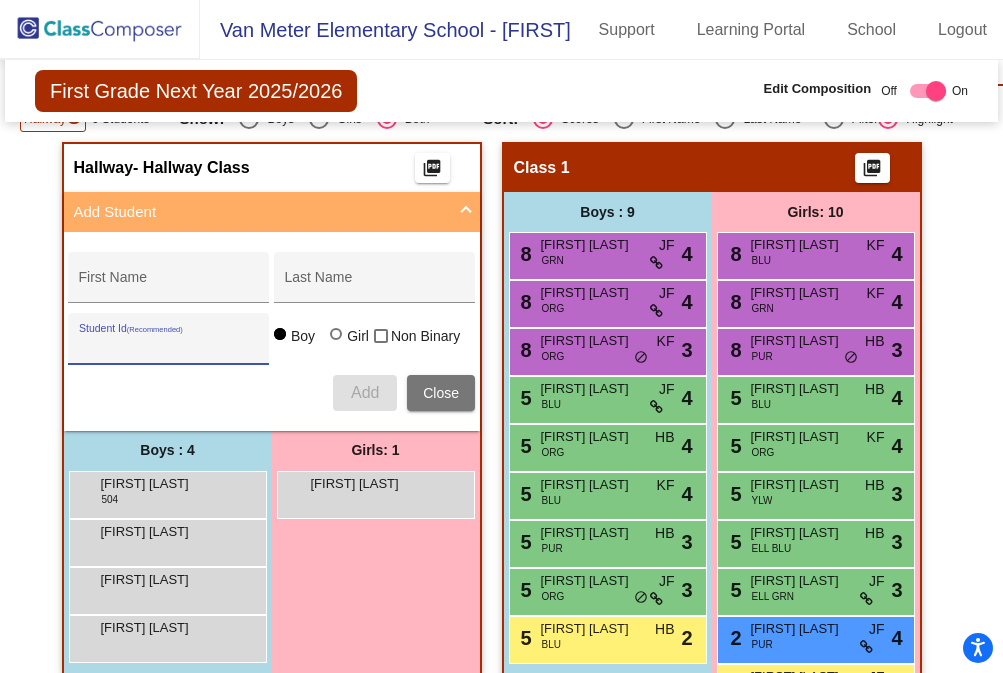 click on "Student Id  (Recommended)" at bounding box center (169, 346) 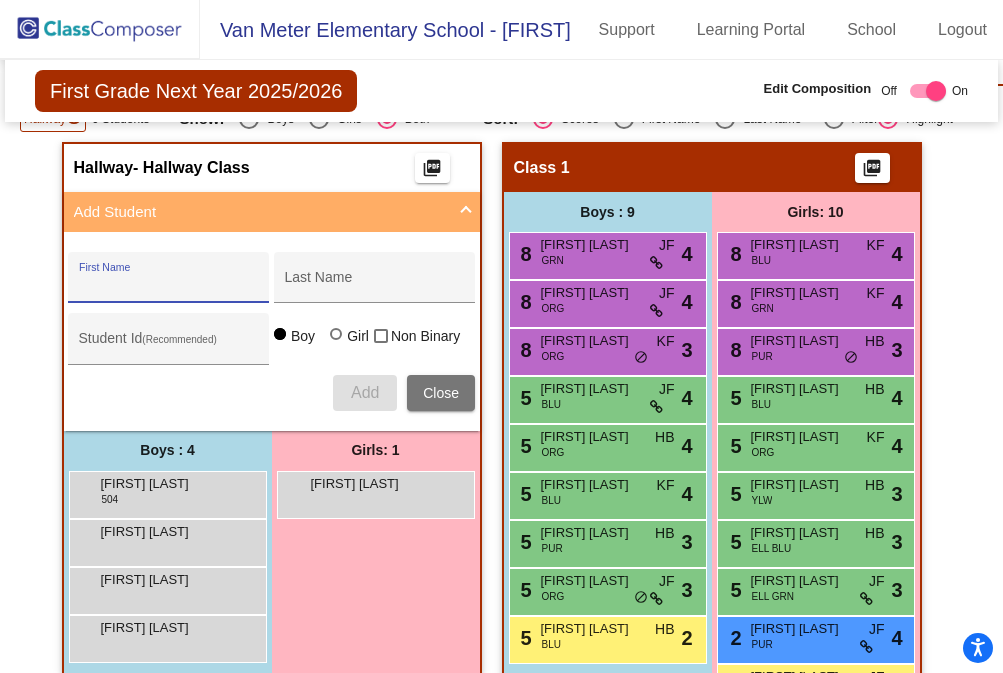 click on "First Name" at bounding box center [169, 285] 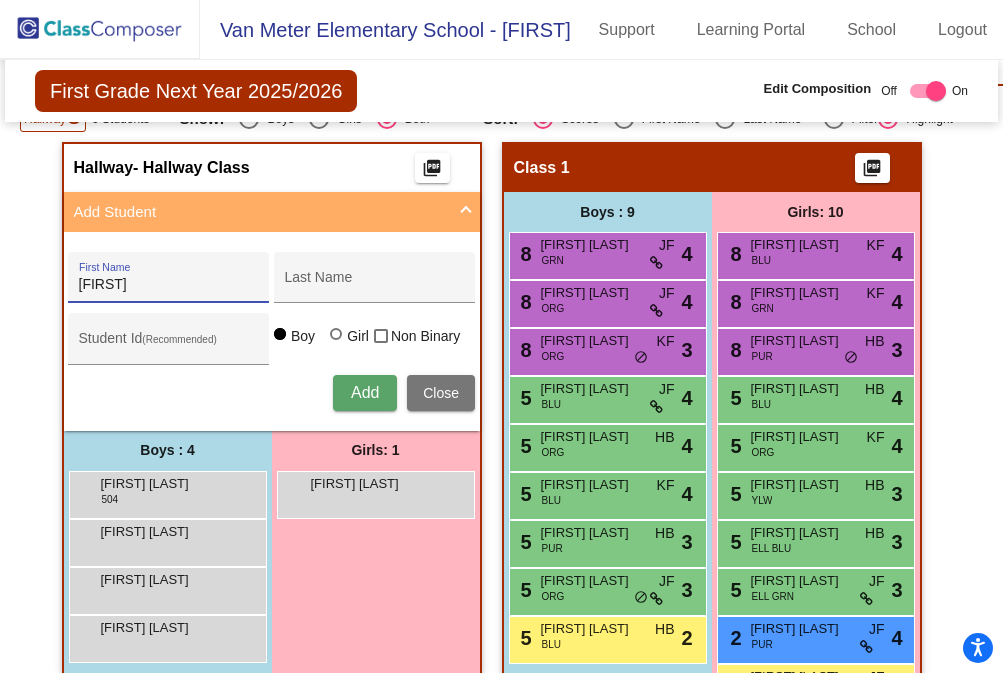 type on "[FIRST]" 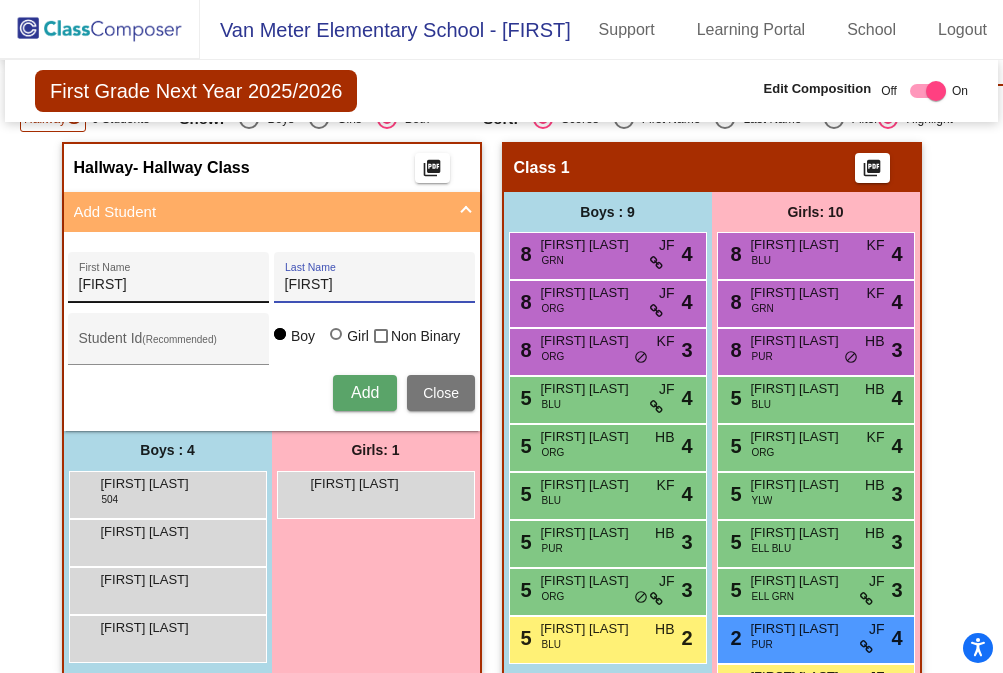 type on "[FIRST]" 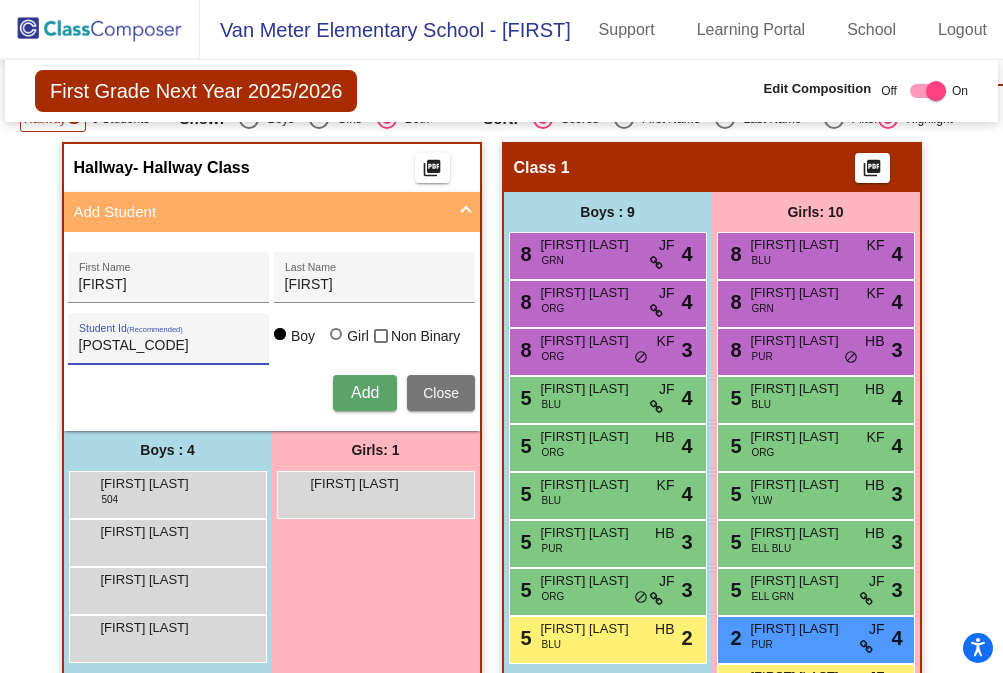 type on "[POSTAL_CODE]" 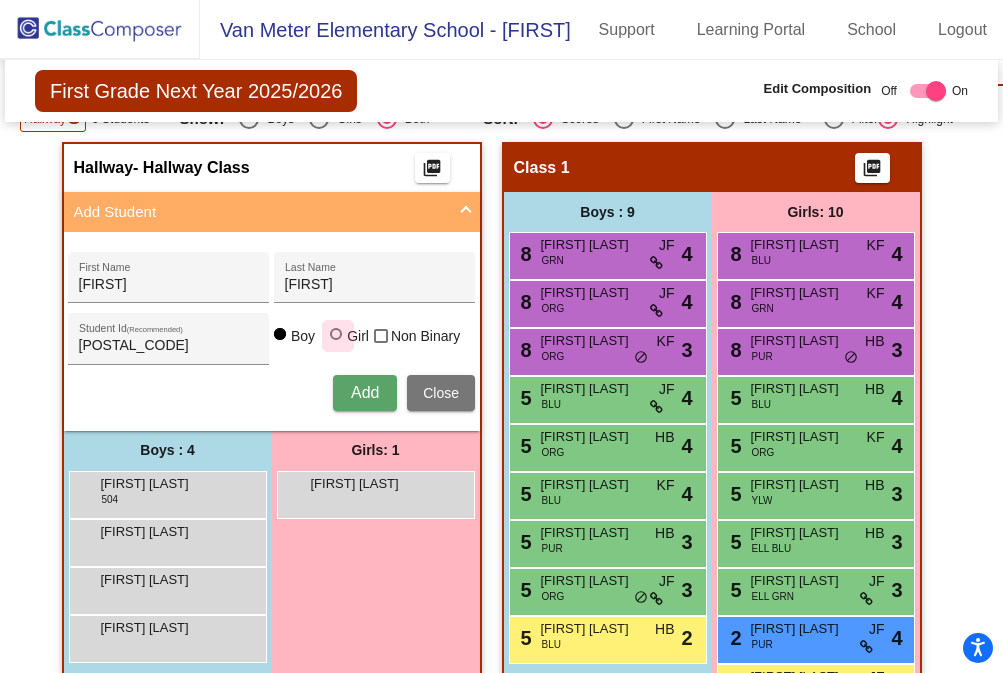 click at bounding box center (336, 334) 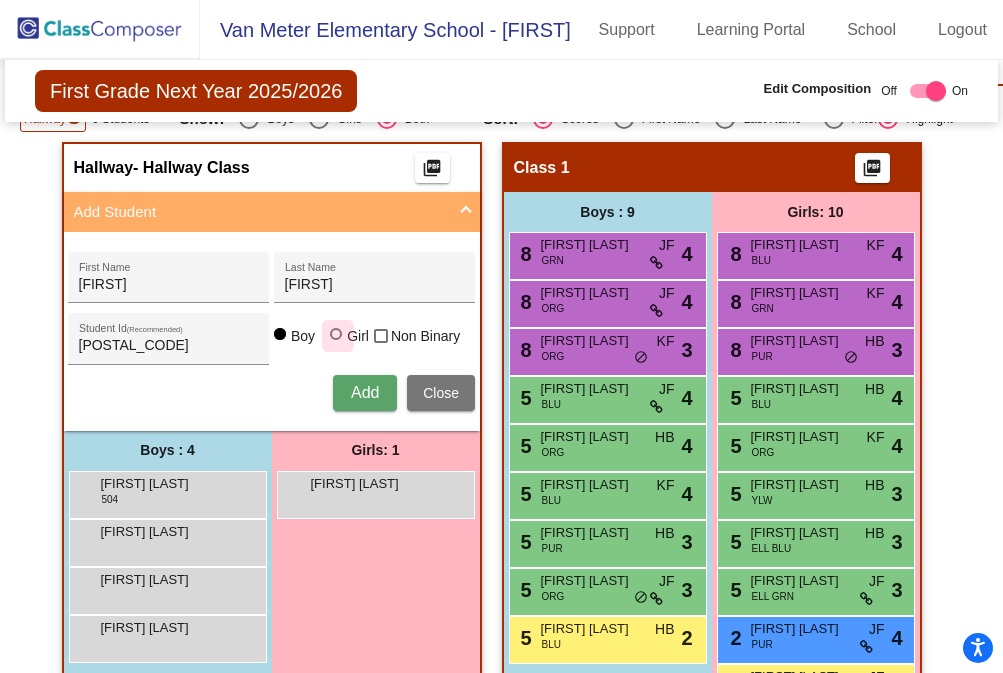 radio on "true" 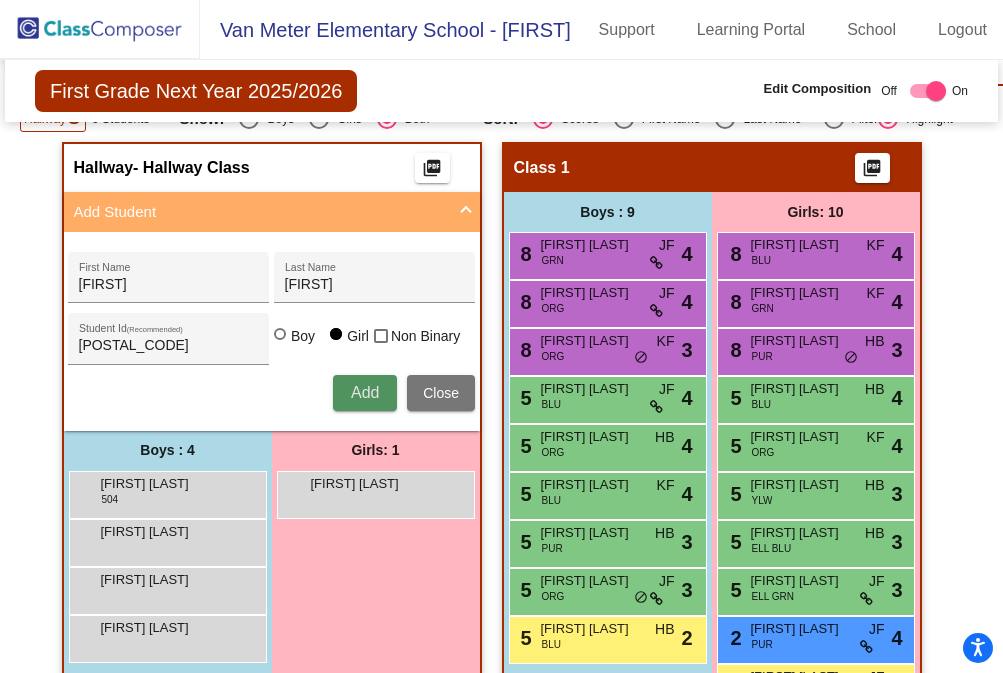click on "Add" at bounding box center [365, 392] 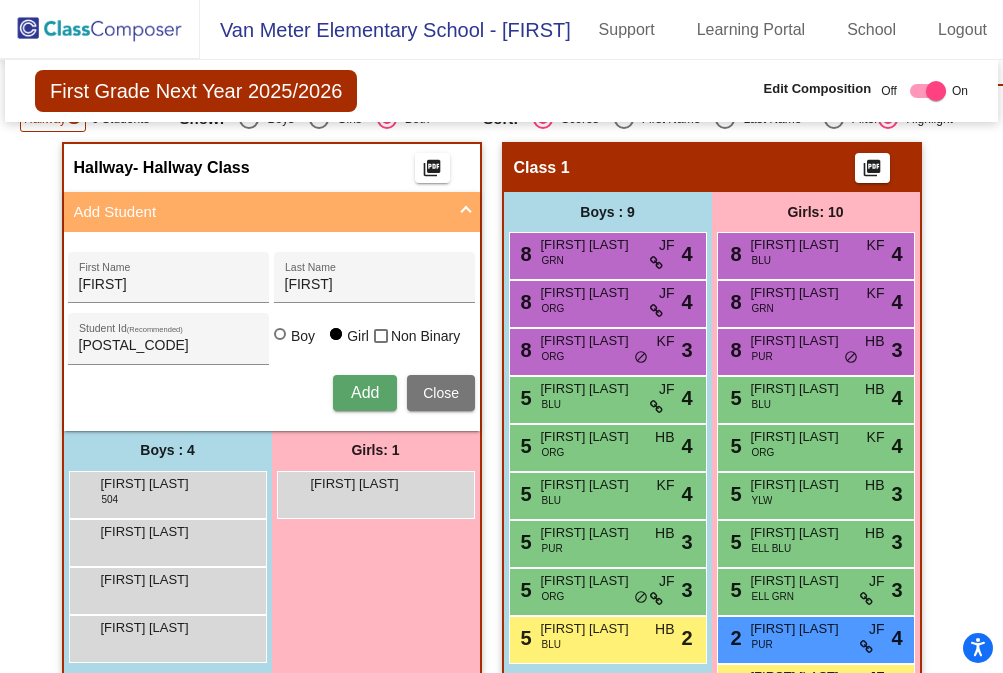 type 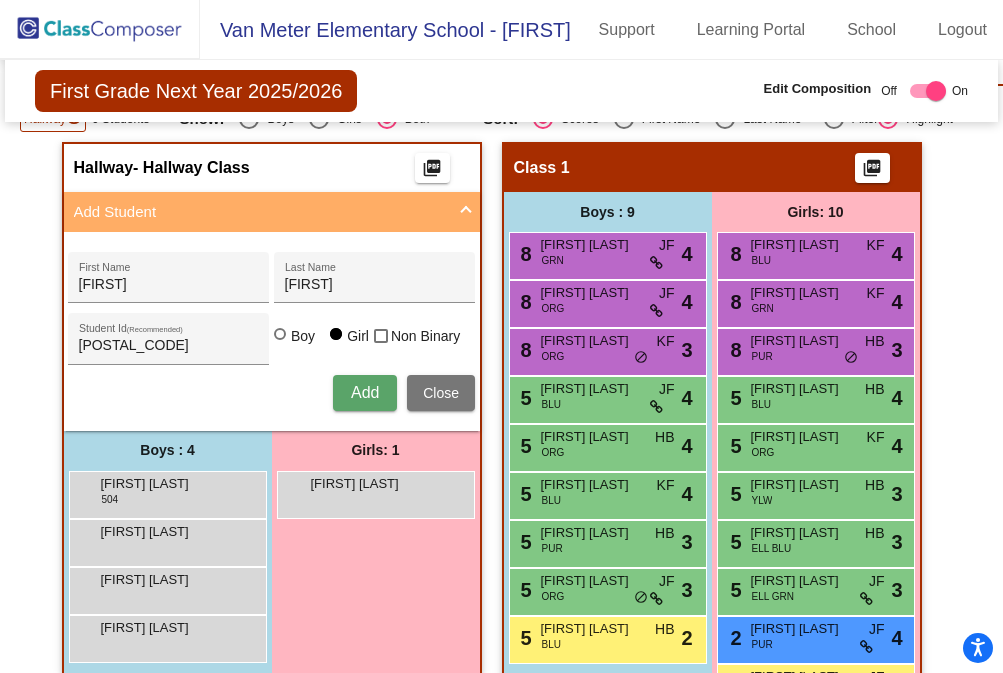 type 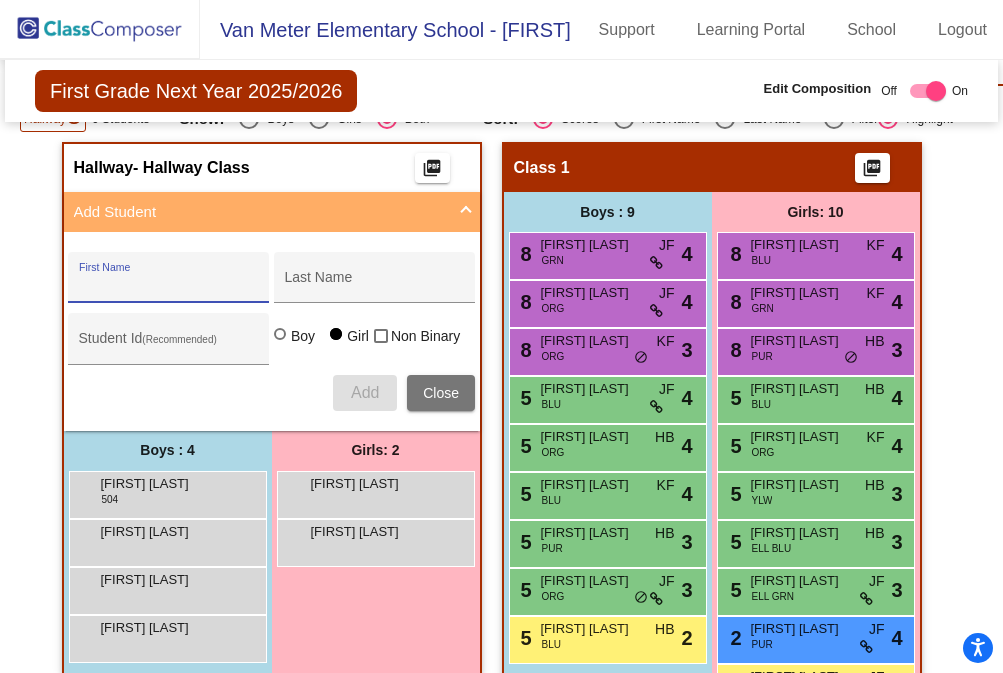 click on "Add Student" at bounding box center [260, 212] 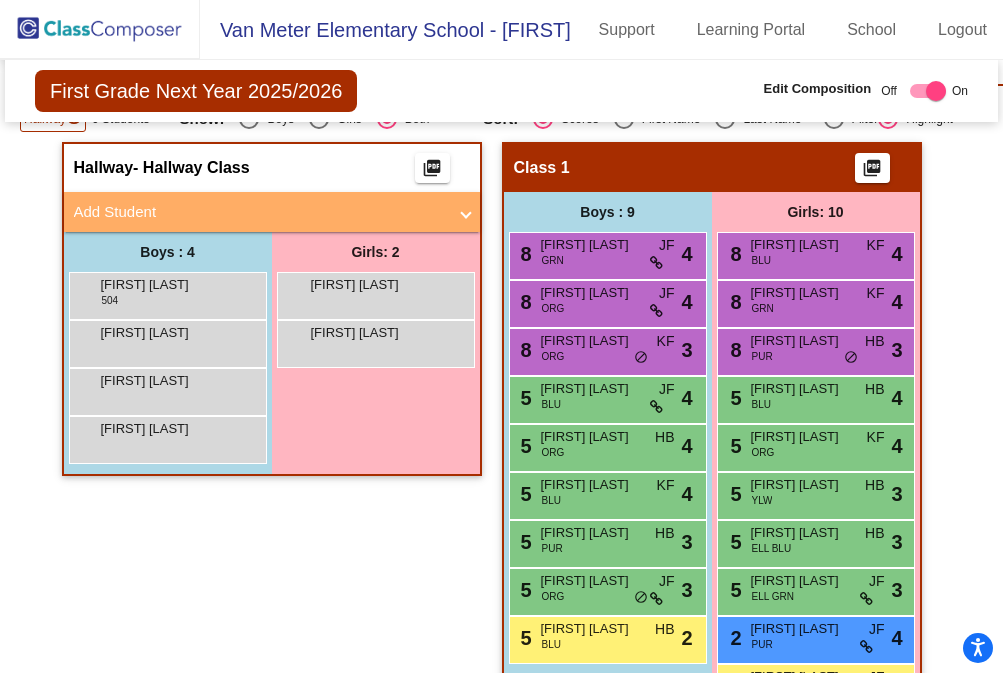click on "Add Student" at bounding box center (260, 212) 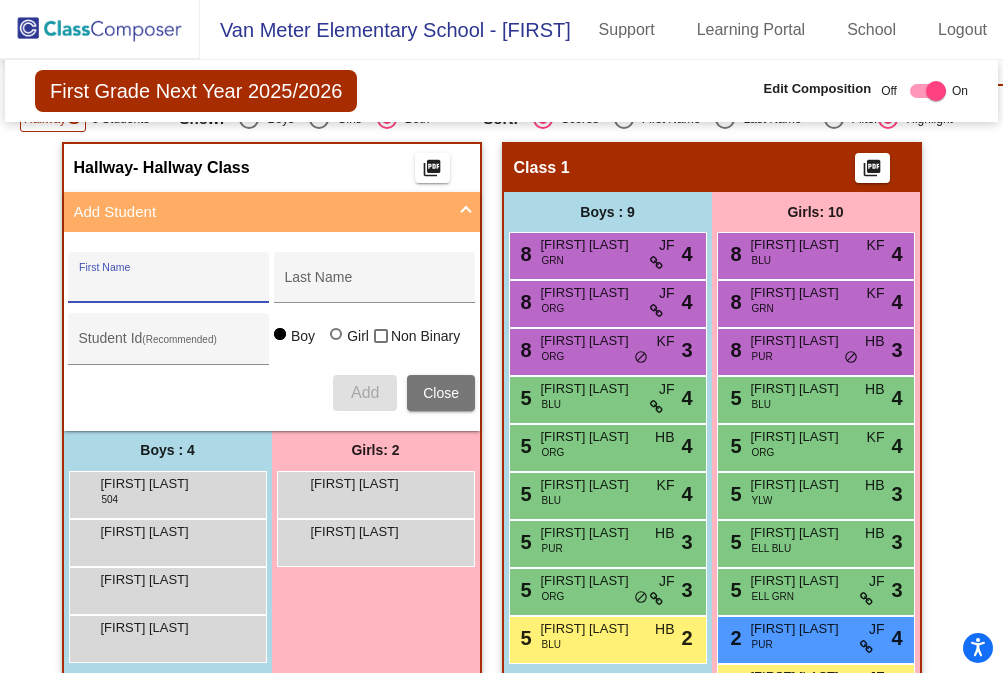 click on "First Name" at bounding box center [169, 285] 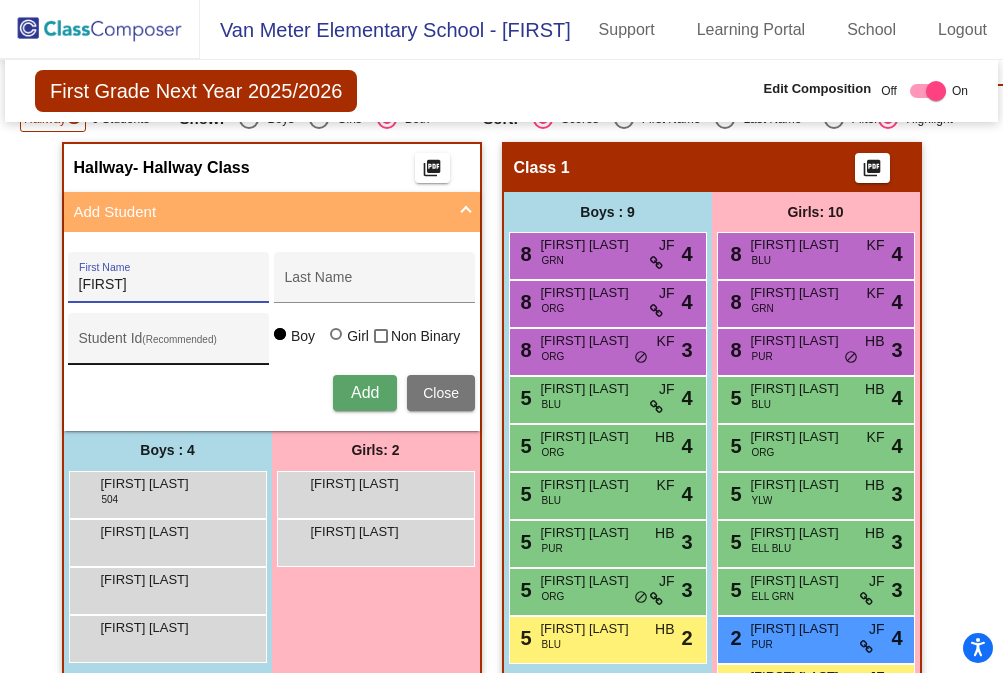 type on "[FIRST]" 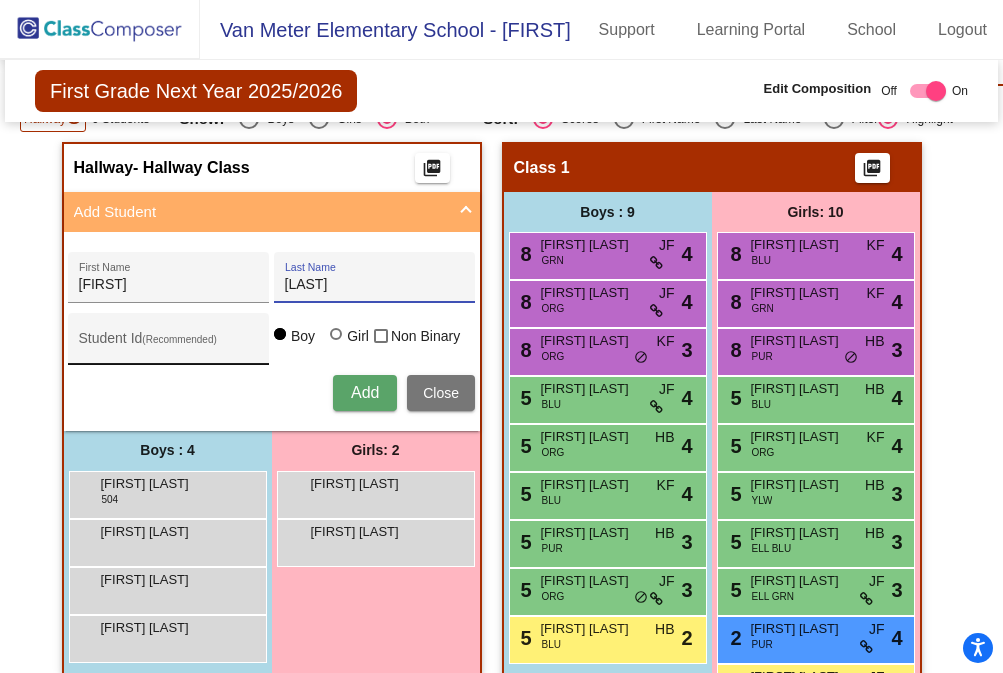 type on "[LAST]" 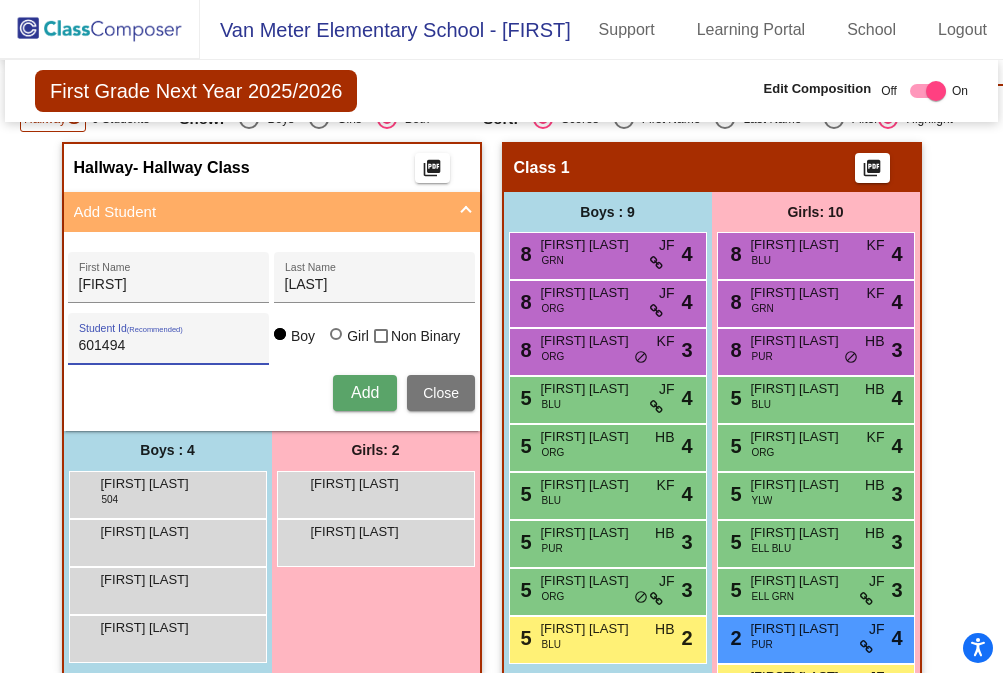 type on "601494" 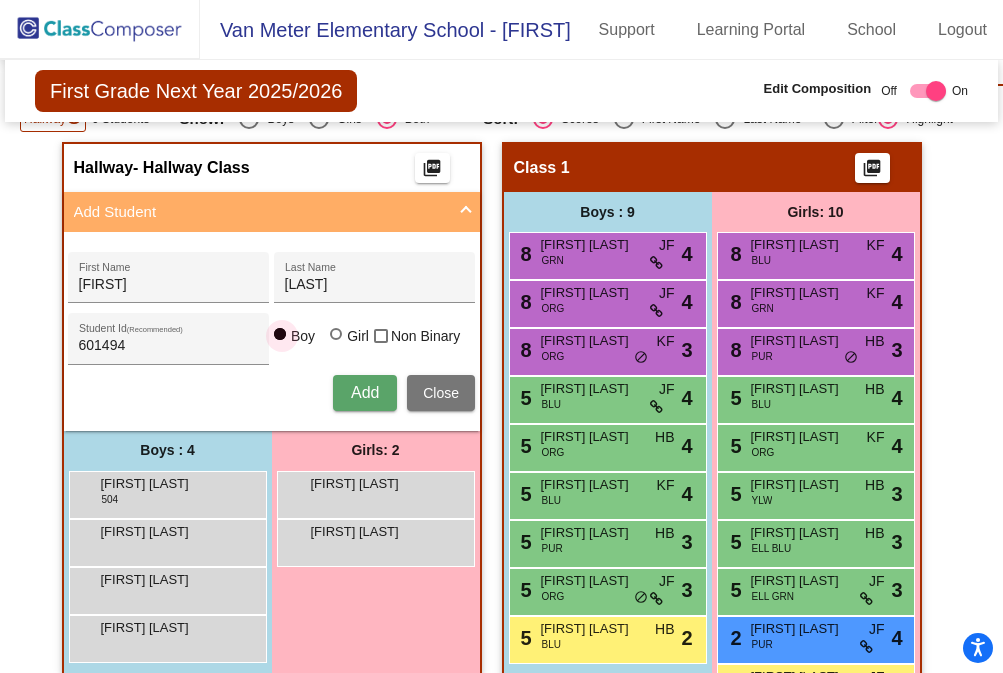 click on "Add" at bounding box center (365, 392) 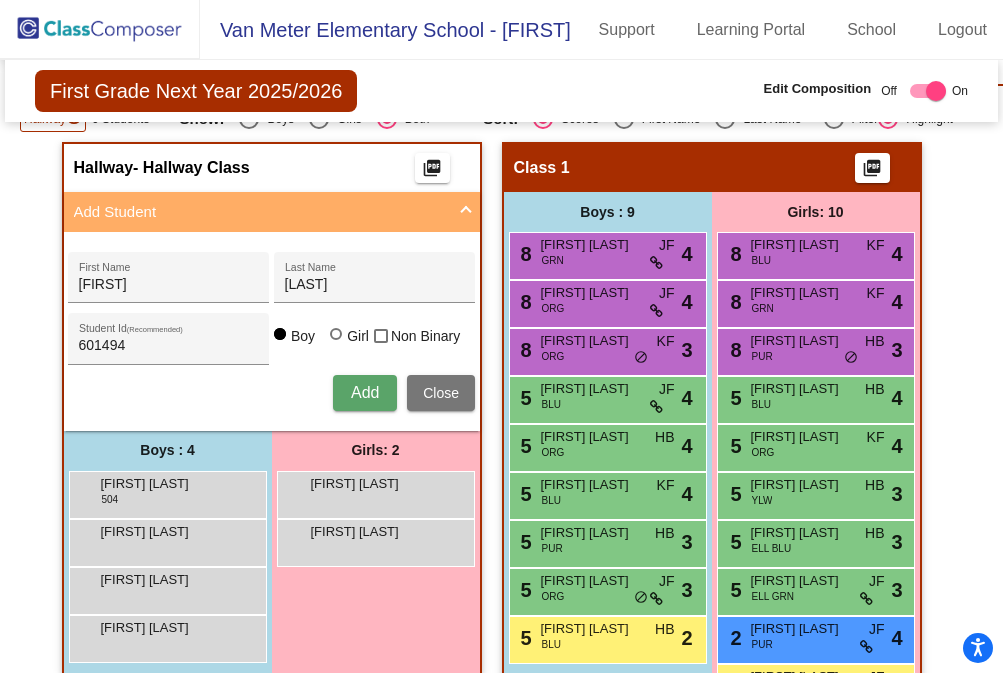 type 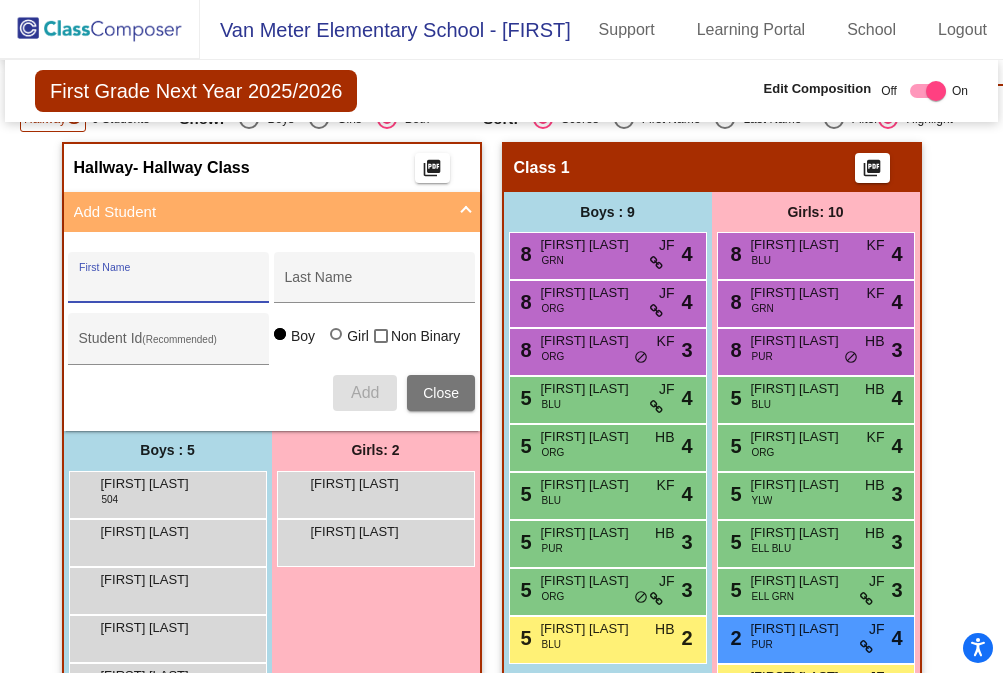 click on "First Name" at bounding box center [169, 285] 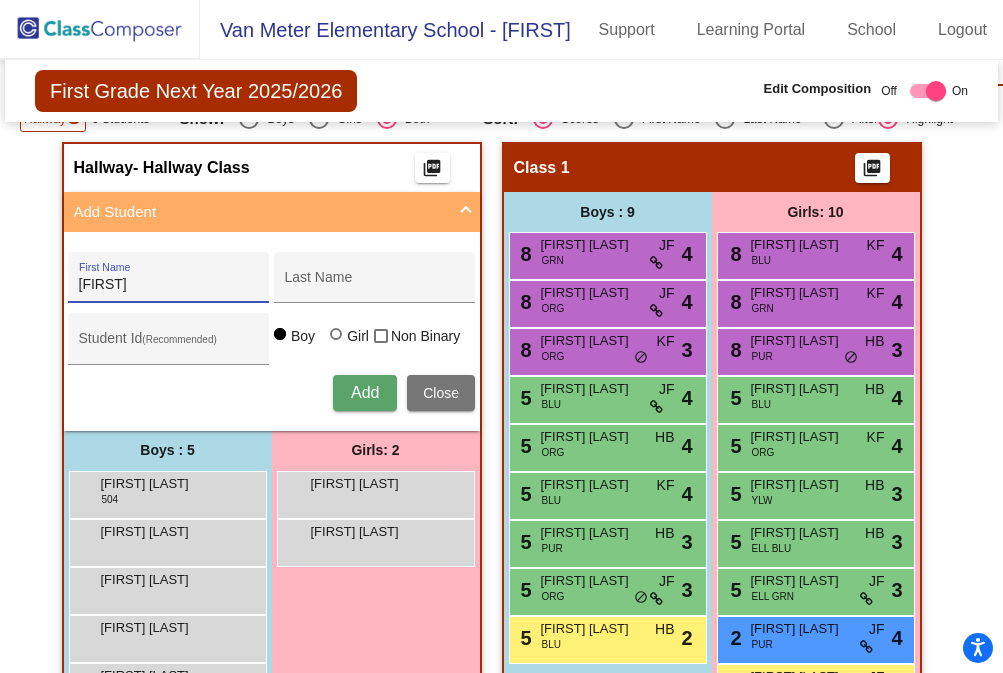type on "[FIRST]" 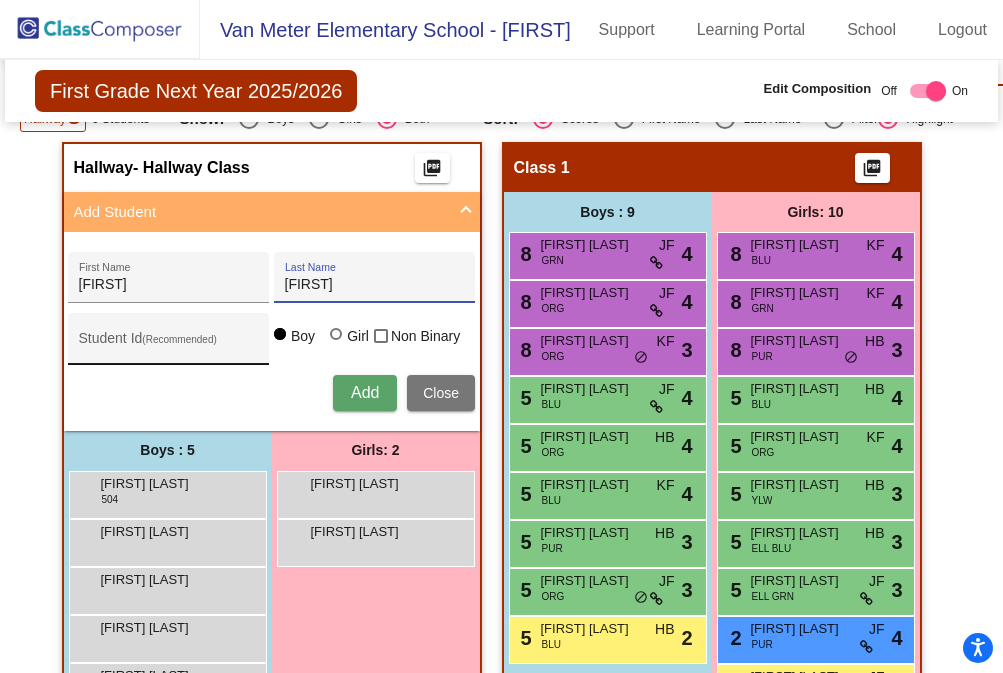 type on "[FIRST]" 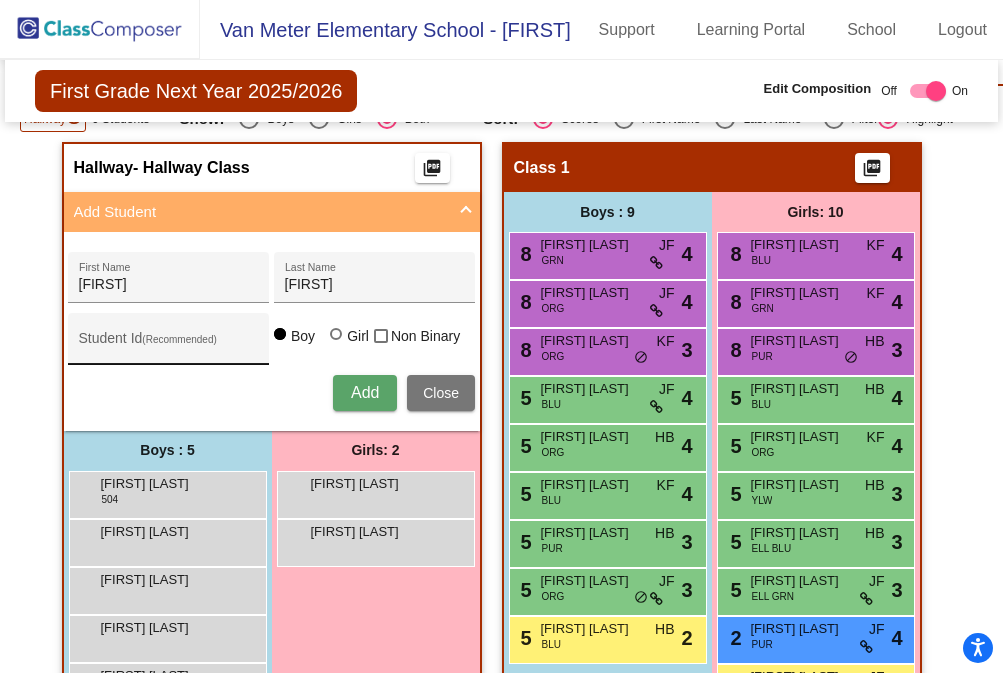 click on "Student Id  (Recommended)" at bounding box center [169, 344] 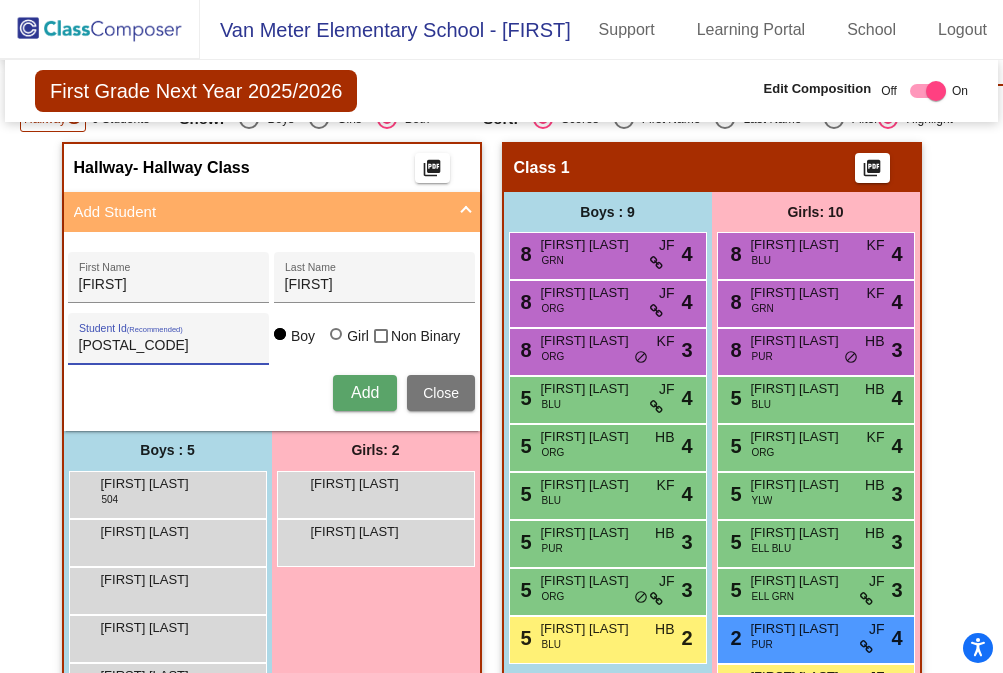 type on "[POSTAL_CODE]" 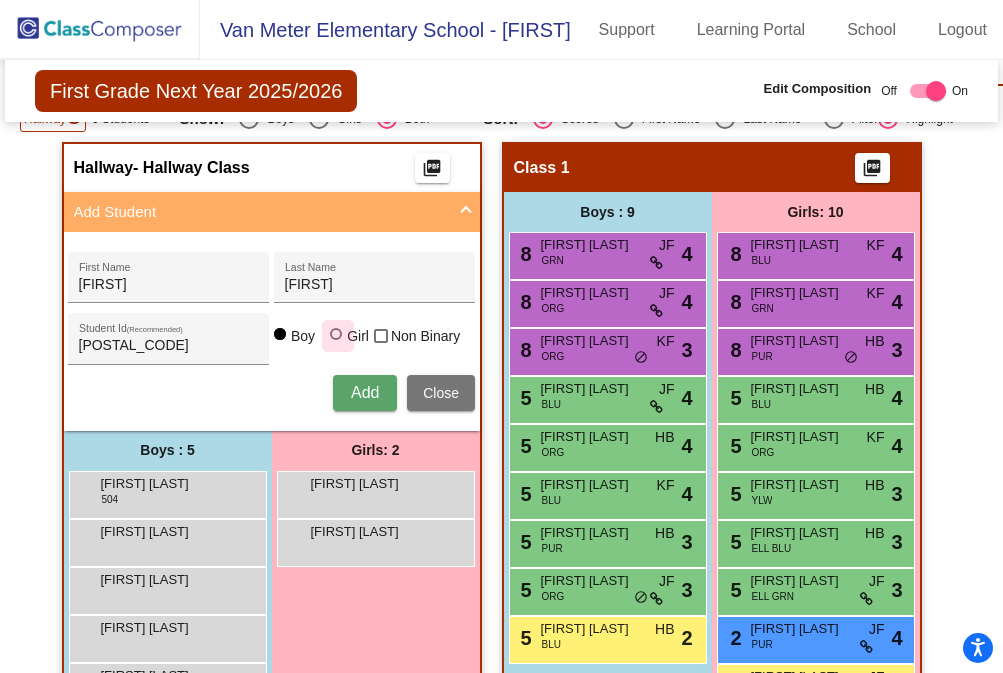click on "Girl" at bounding box center [352, 336] 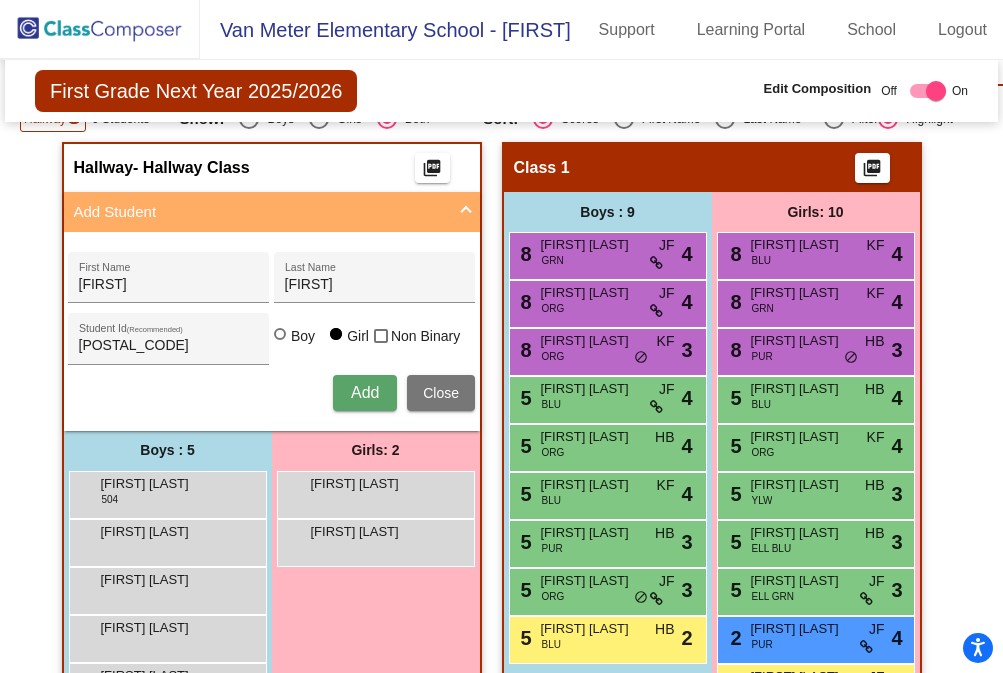 click on "Add" at bounding box center [365, 392] 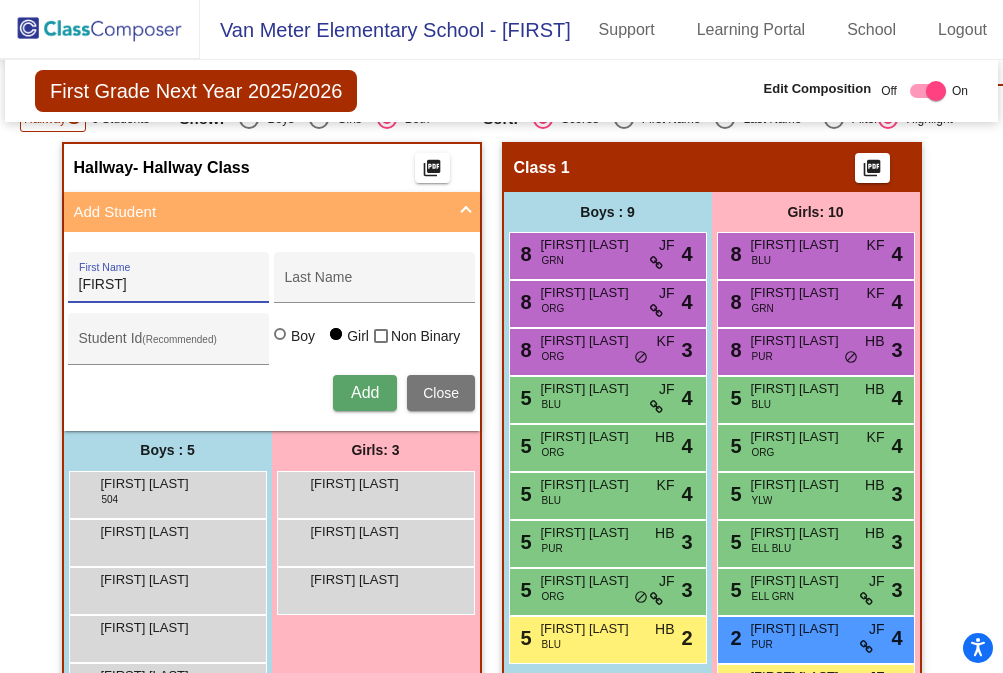 type on "[FIRST]" 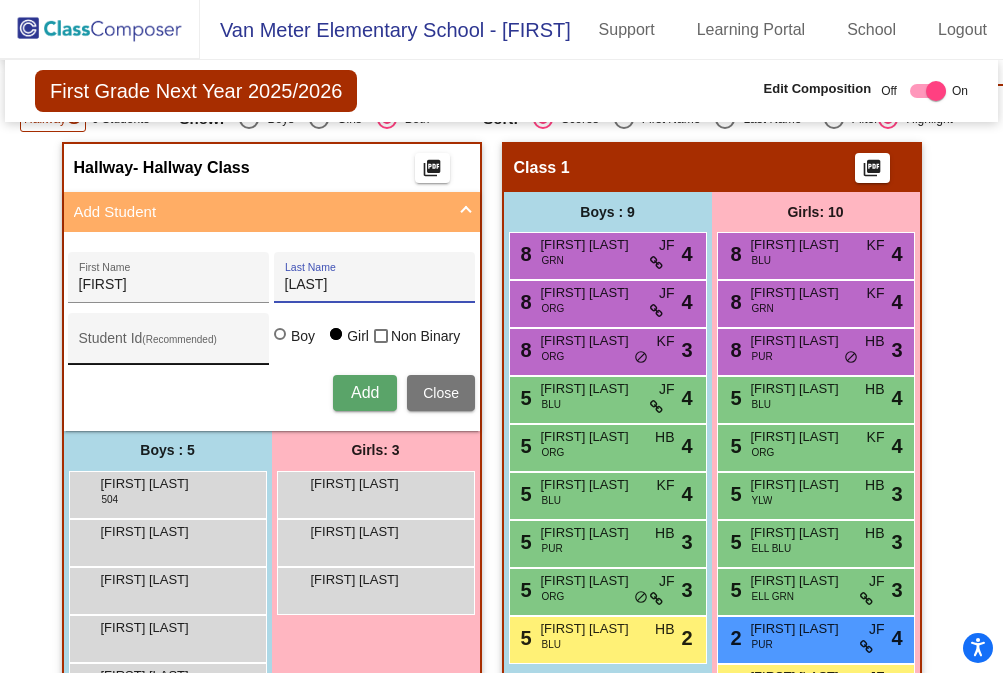 type on "[LAST]" 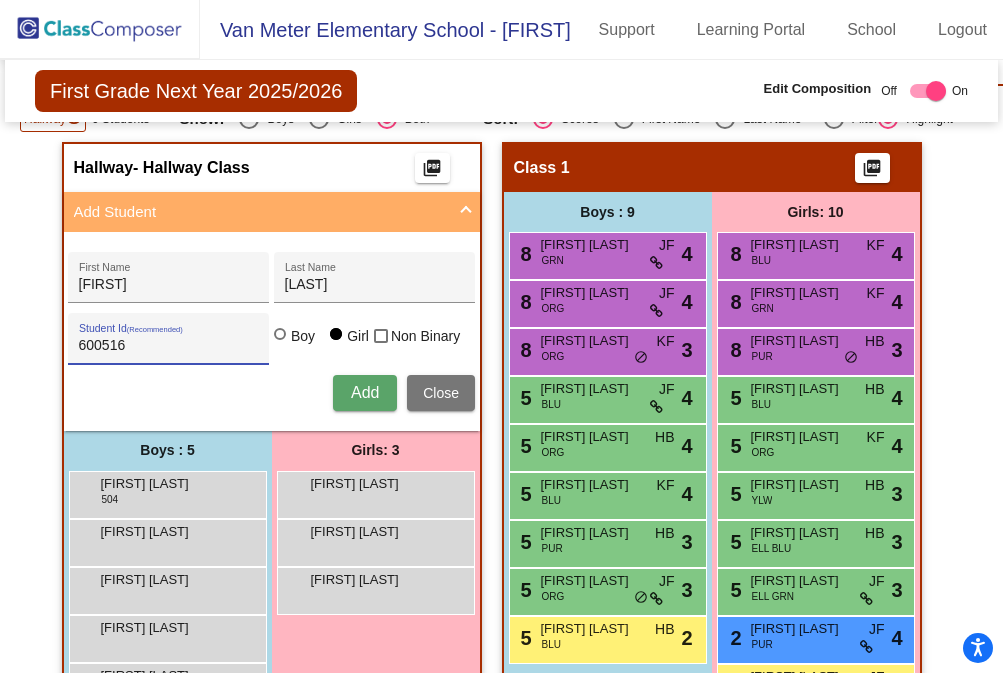 type on "600516" 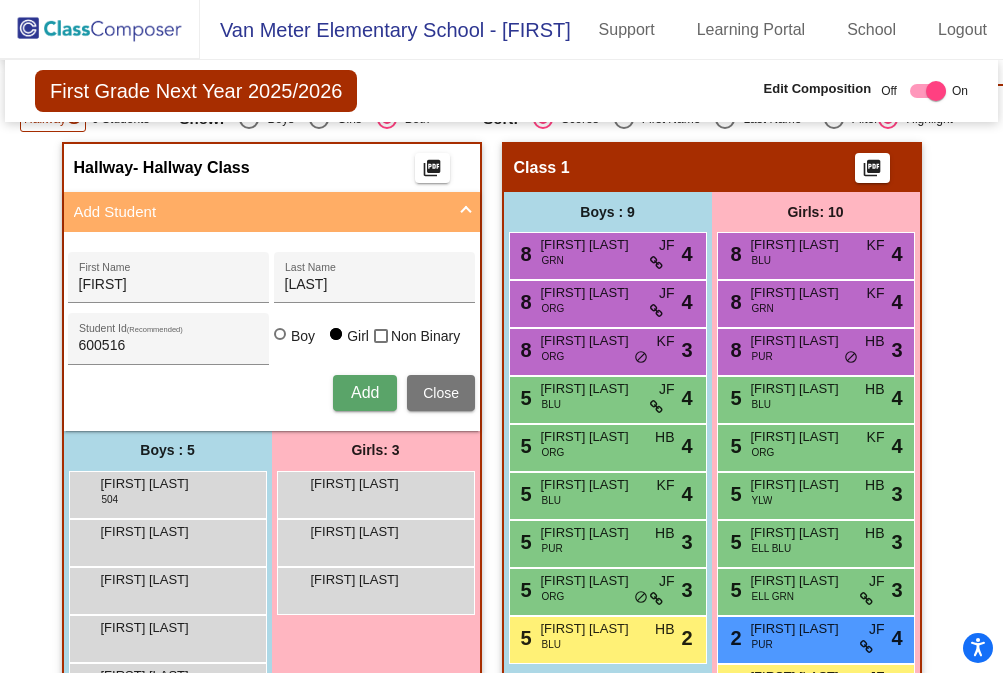 type 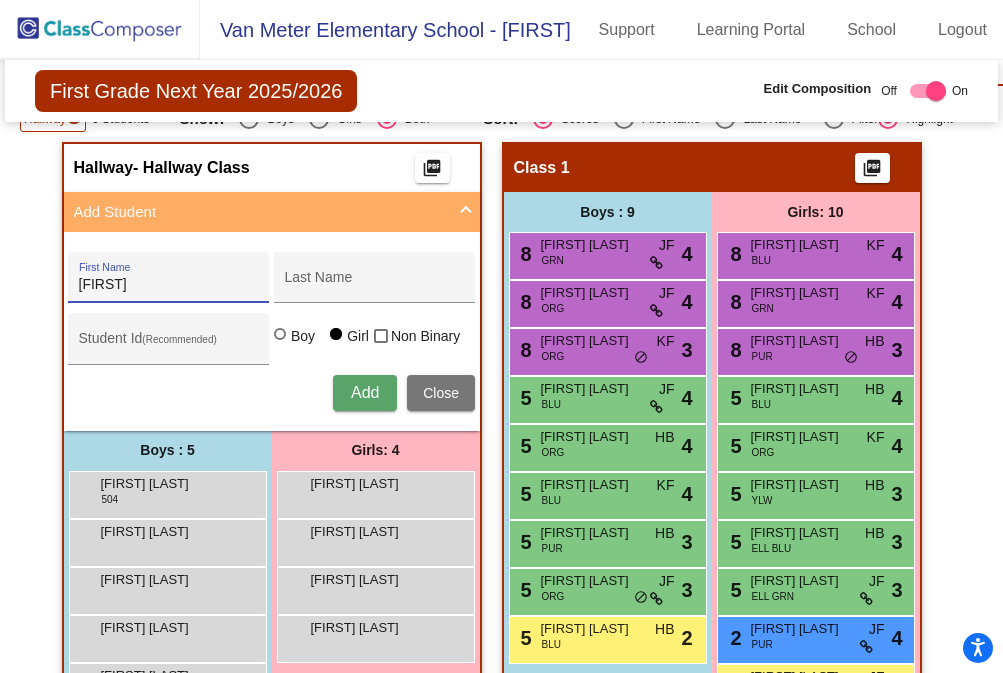 type on "[FIRST]" 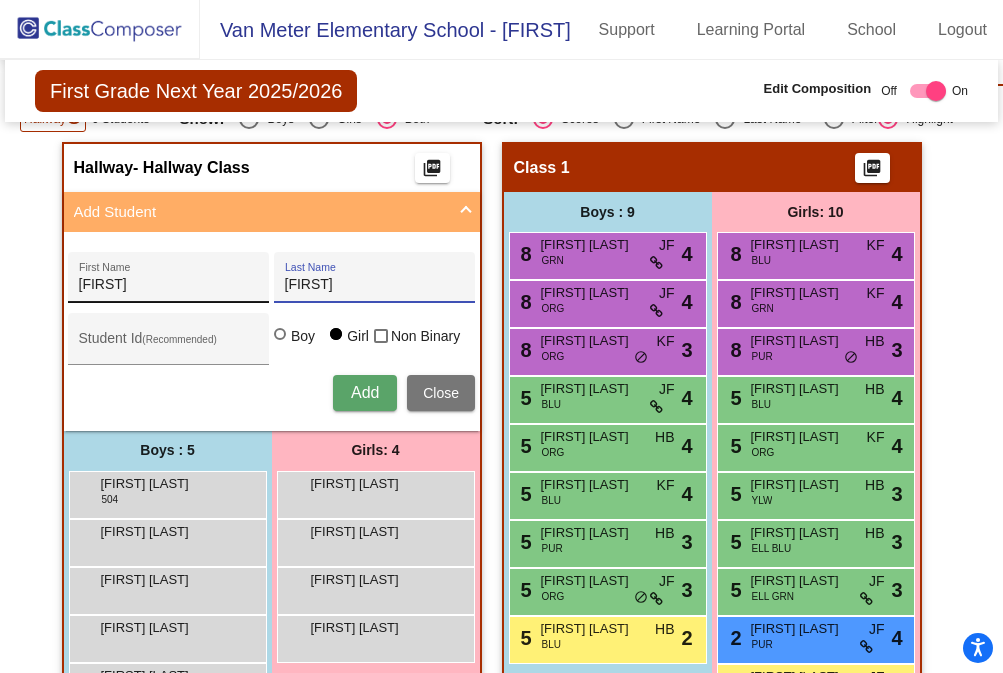 type on "[FIRST]" 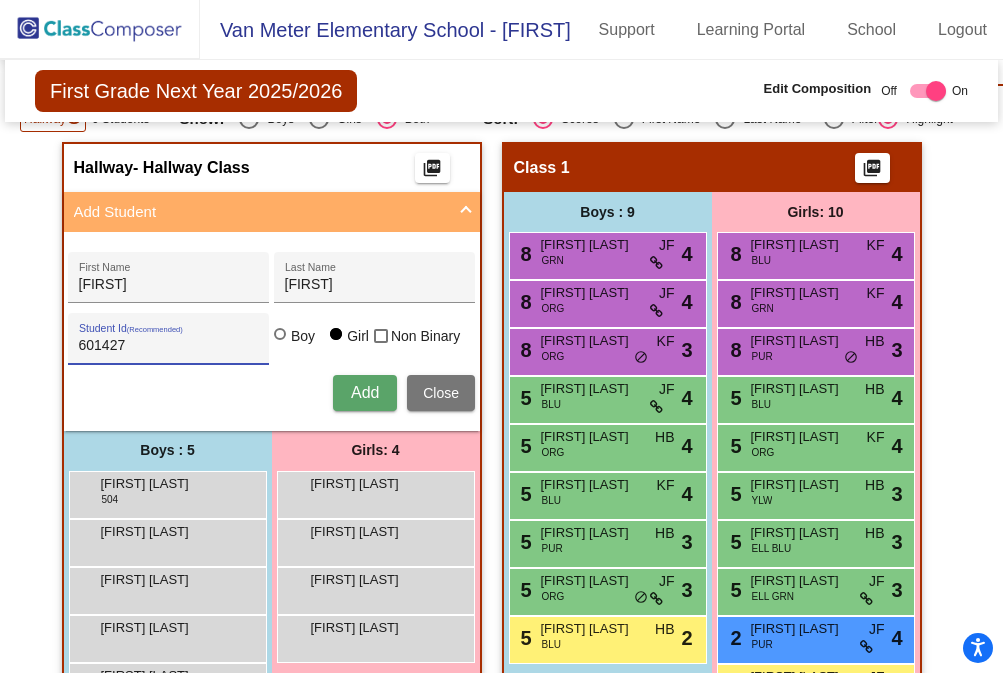 type on "601427" 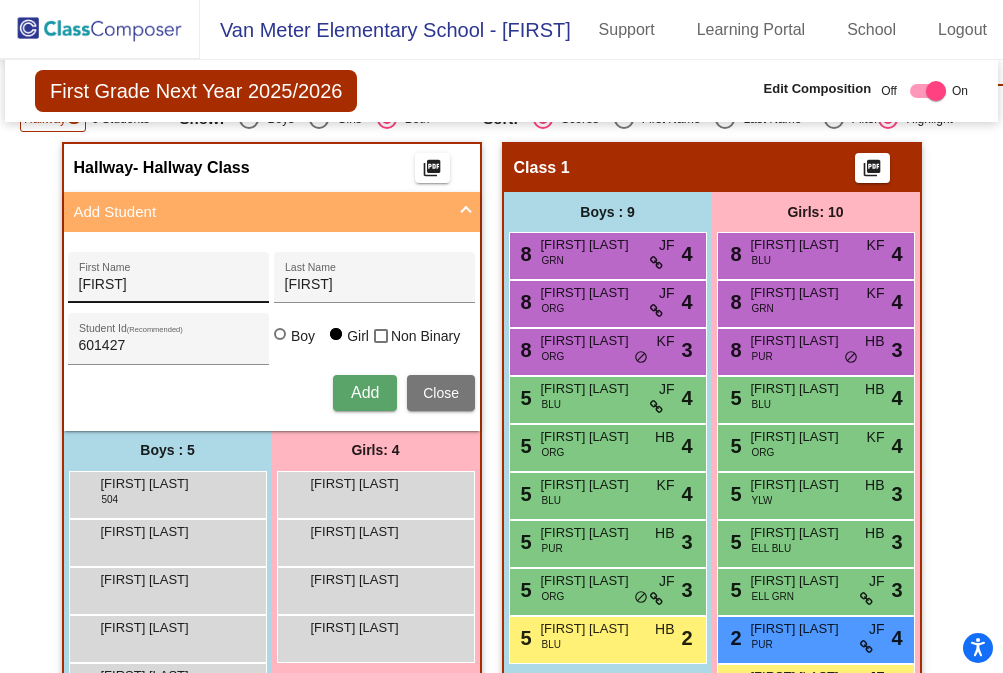 type 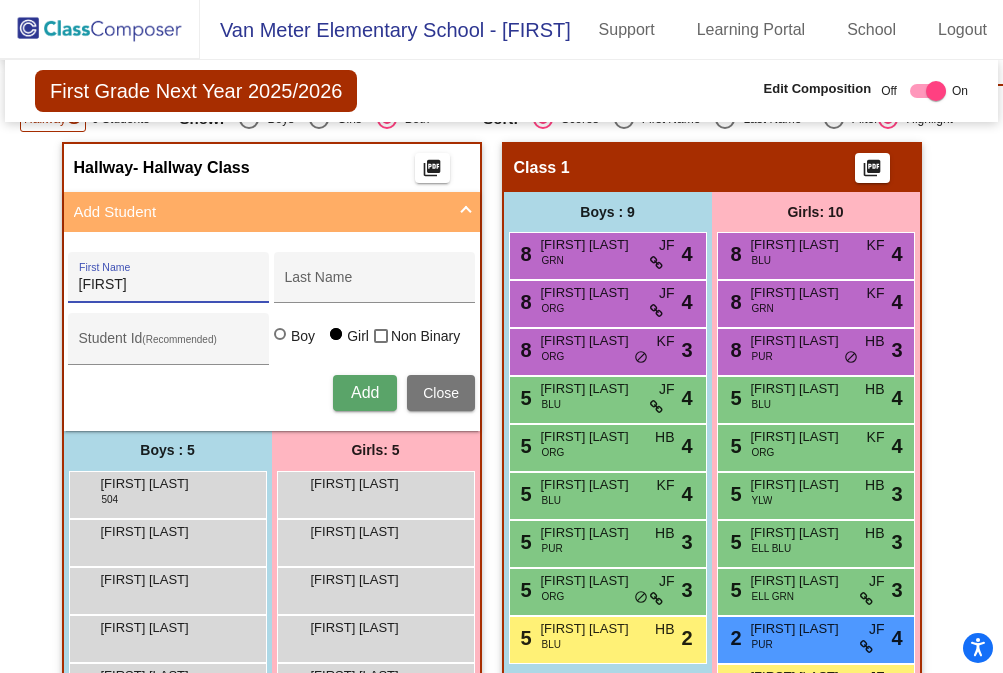 type on "[FIRST]" 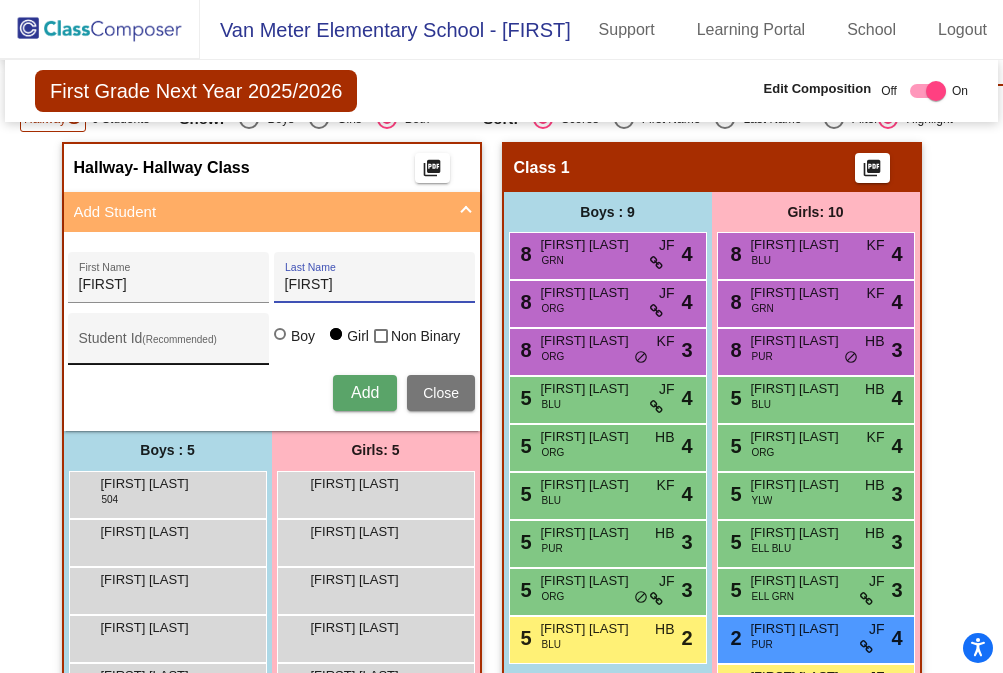 type on "[FIRST]" 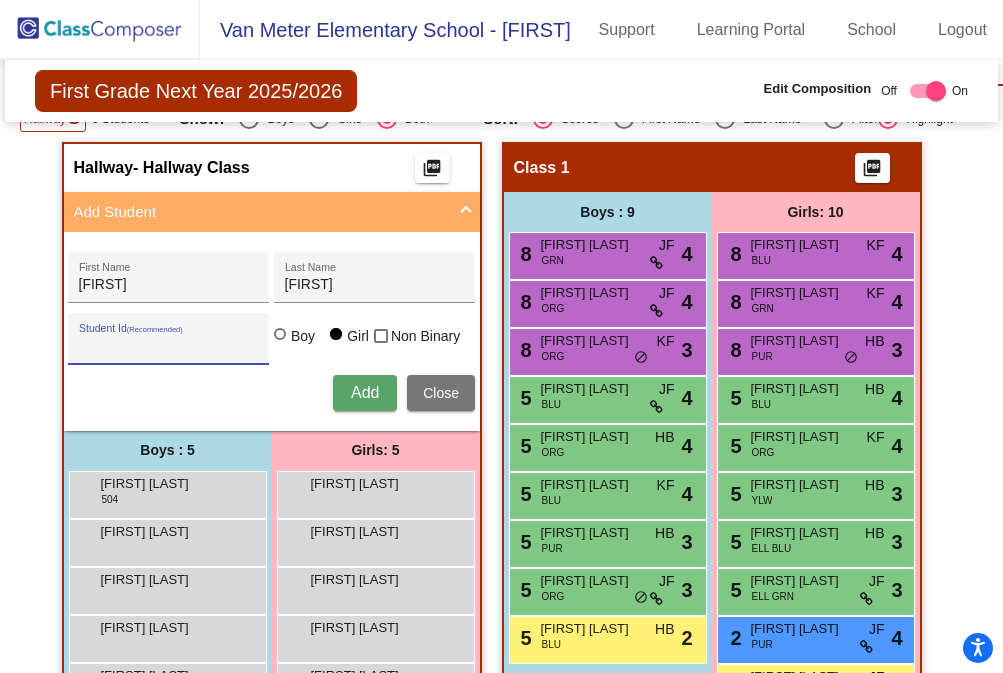 click on "Student Id  (Recommended)" at bounding box center (169, 346) 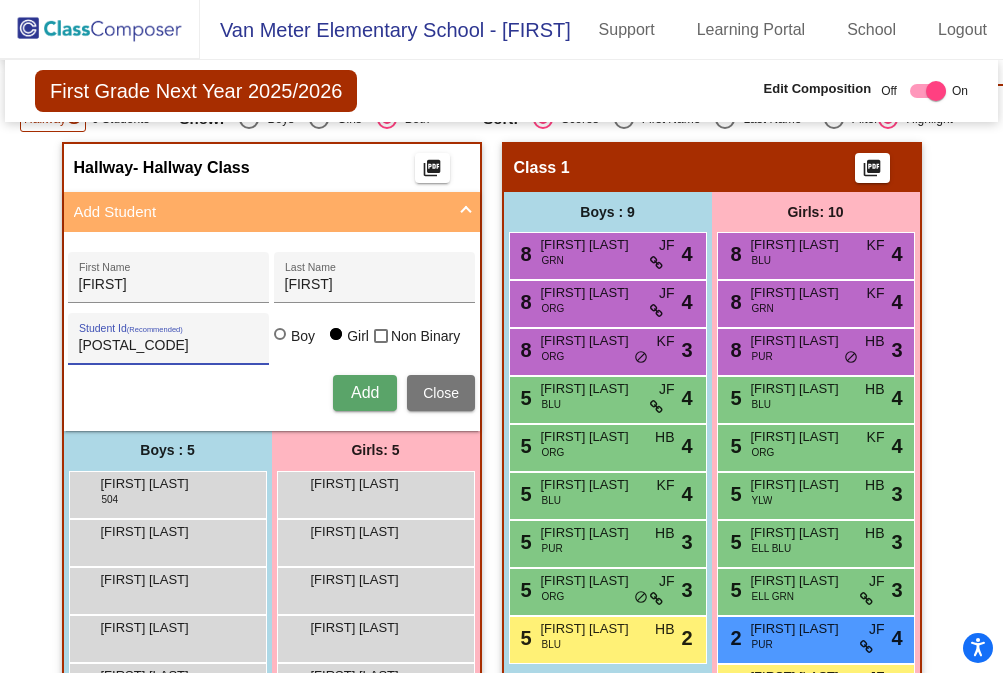 type on "[POSTAL_CODE]" 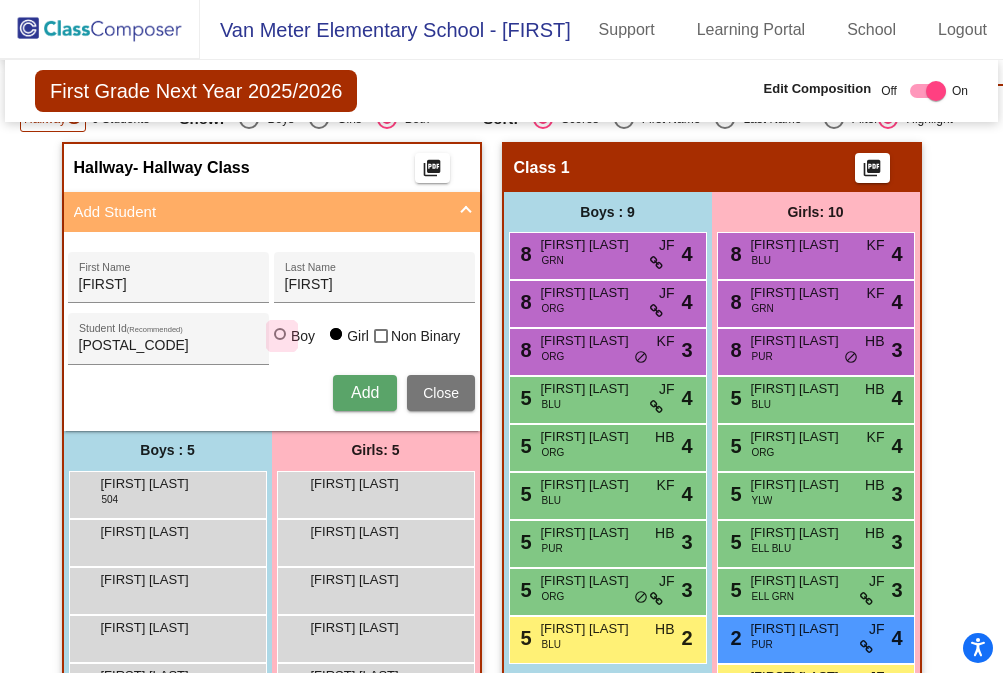 click at bounding box center (280, 334) 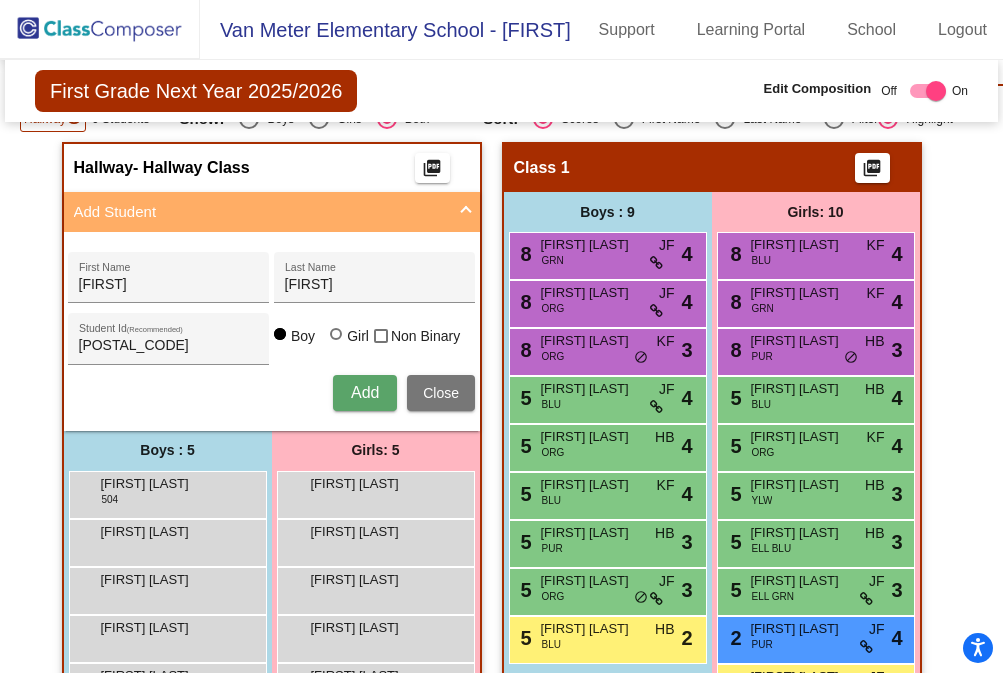 click on "Add" at bounding box center (365, 393) 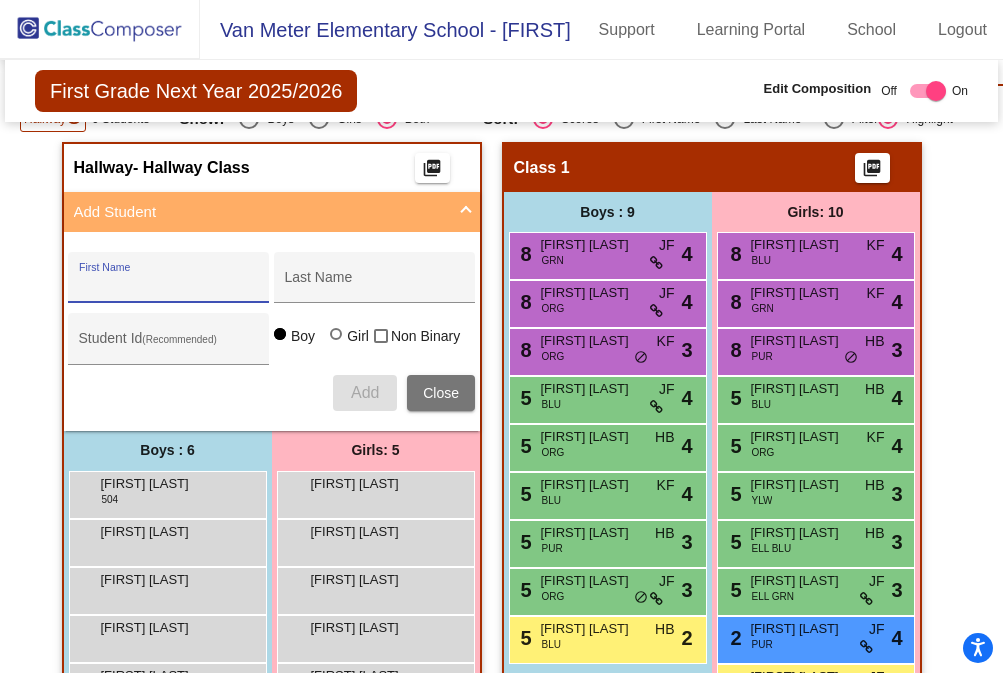 click on "First Name" at bounding box center (169, 285) 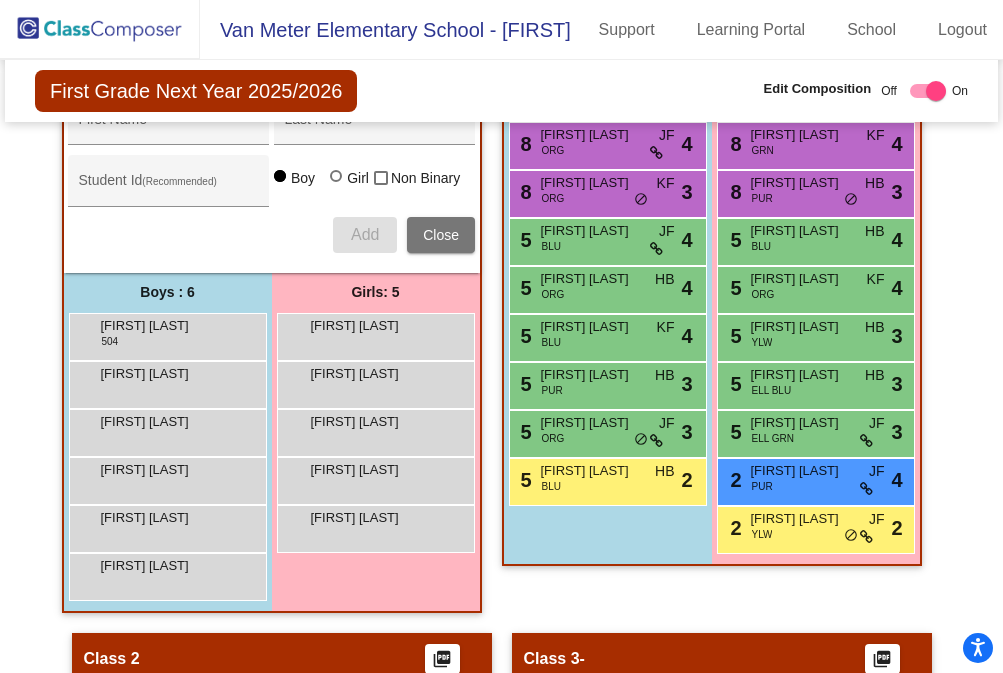 scroll, scrollTop: 561, scrollLeft: 0, axis: vertical 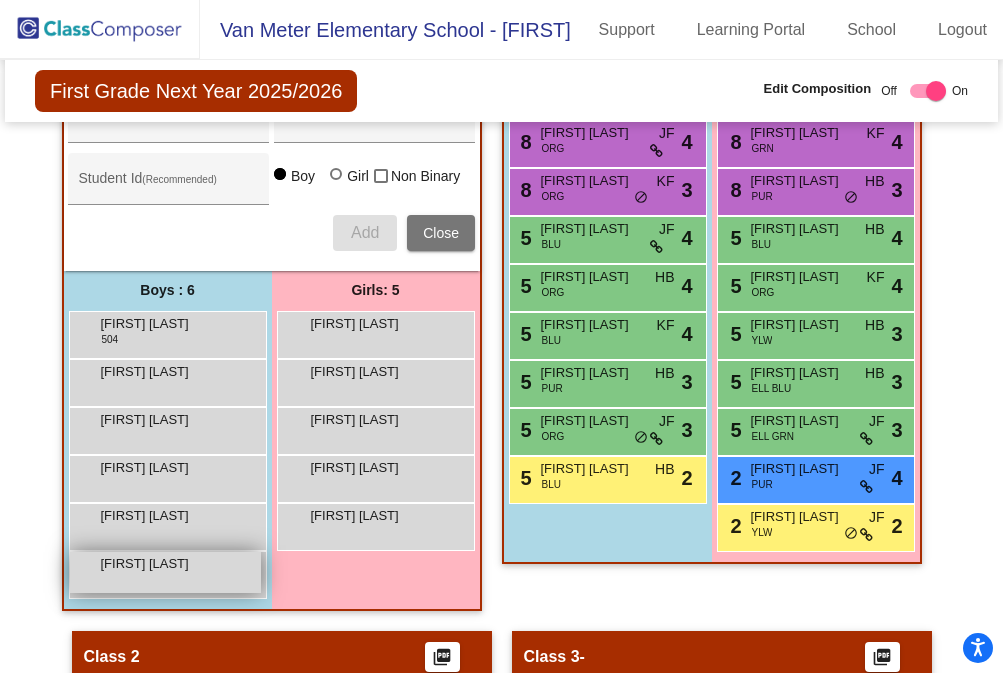 click on "[FIRST] [LAST]" at bounding box center (151, 564) 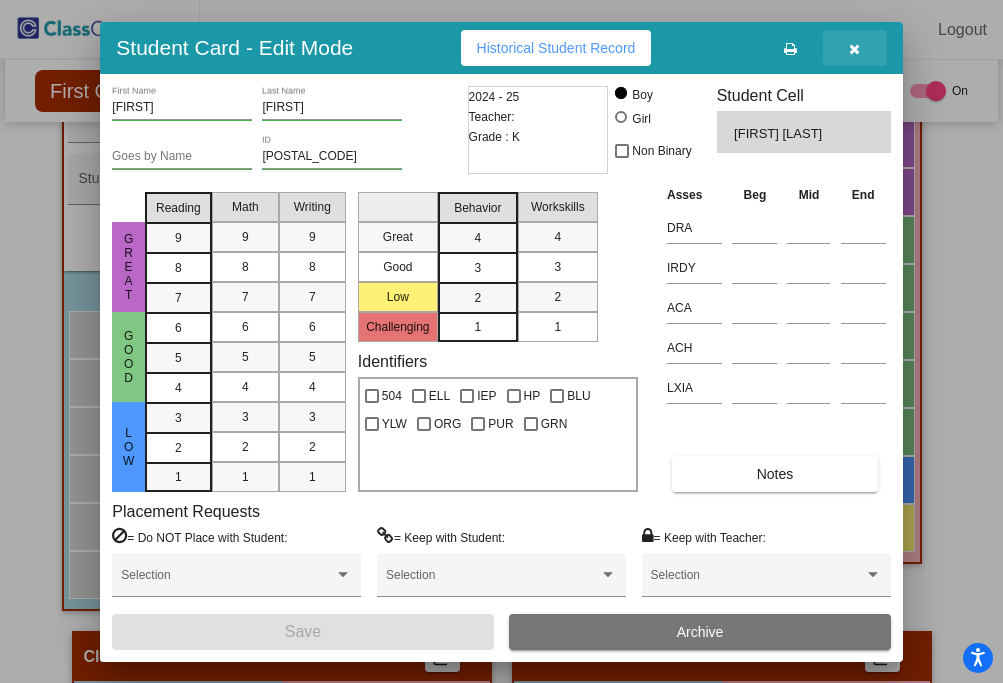 click at bounding box center [854, 49] 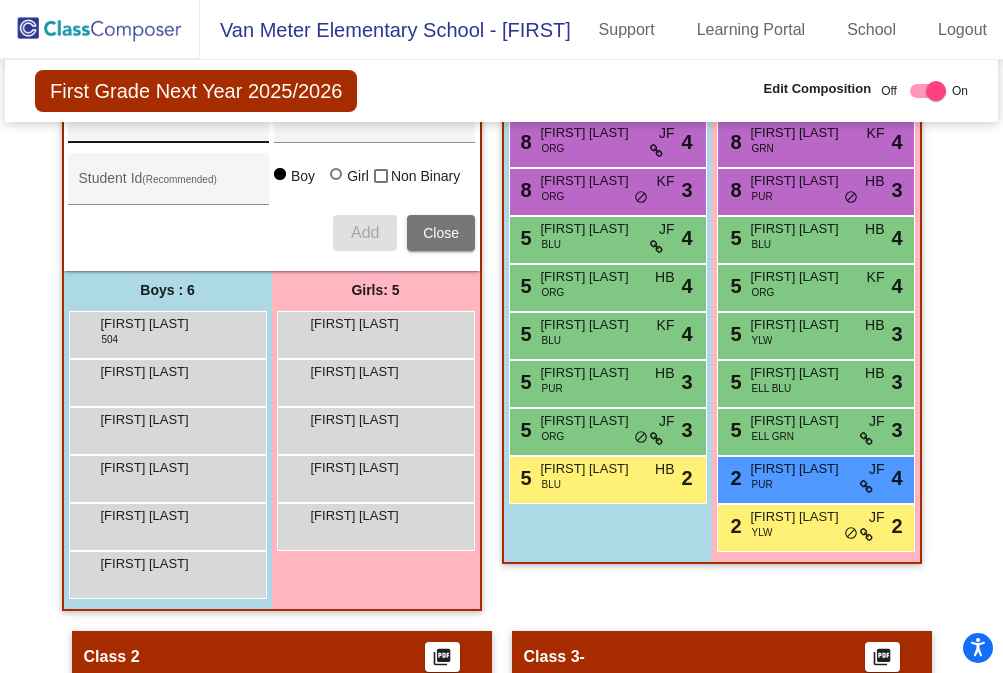 click on "First Name" at bounding box center (169, 125) 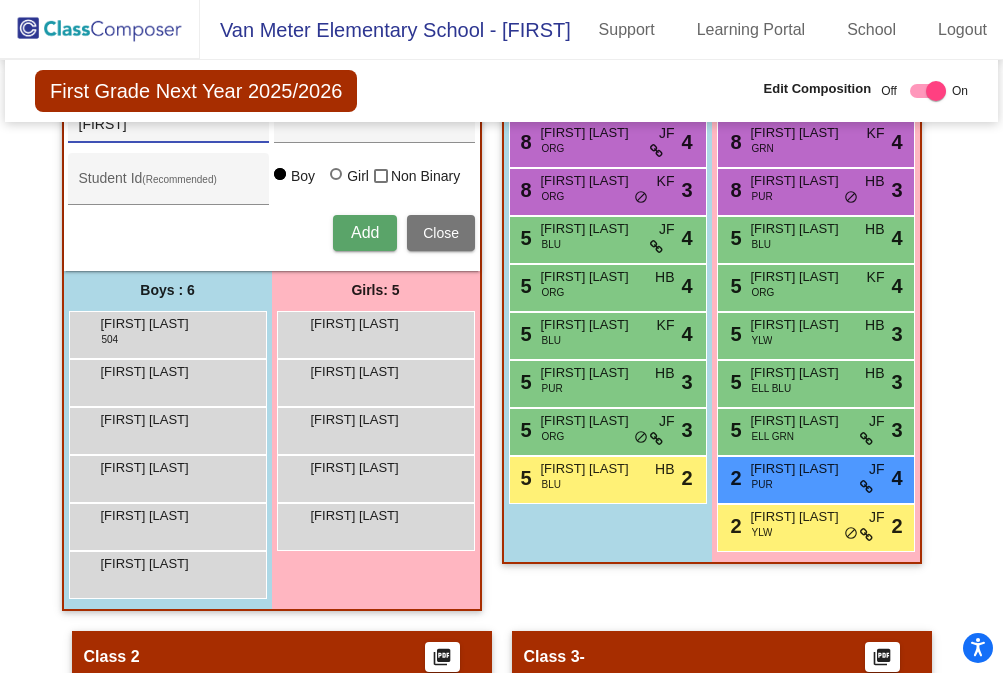 type on "[FIRST]" 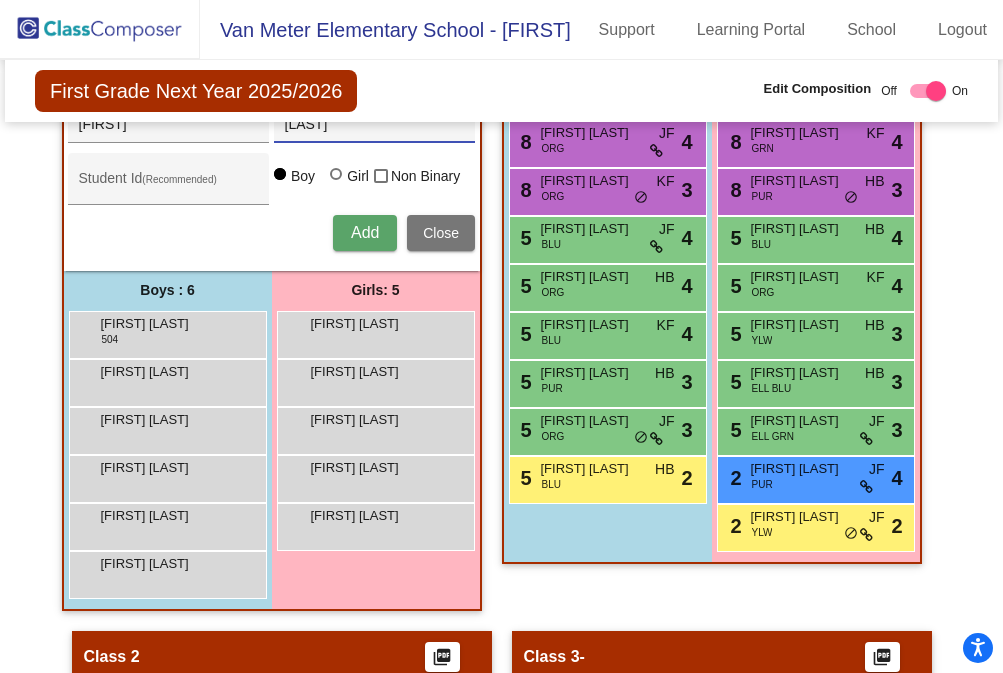 type on "[LAST]" 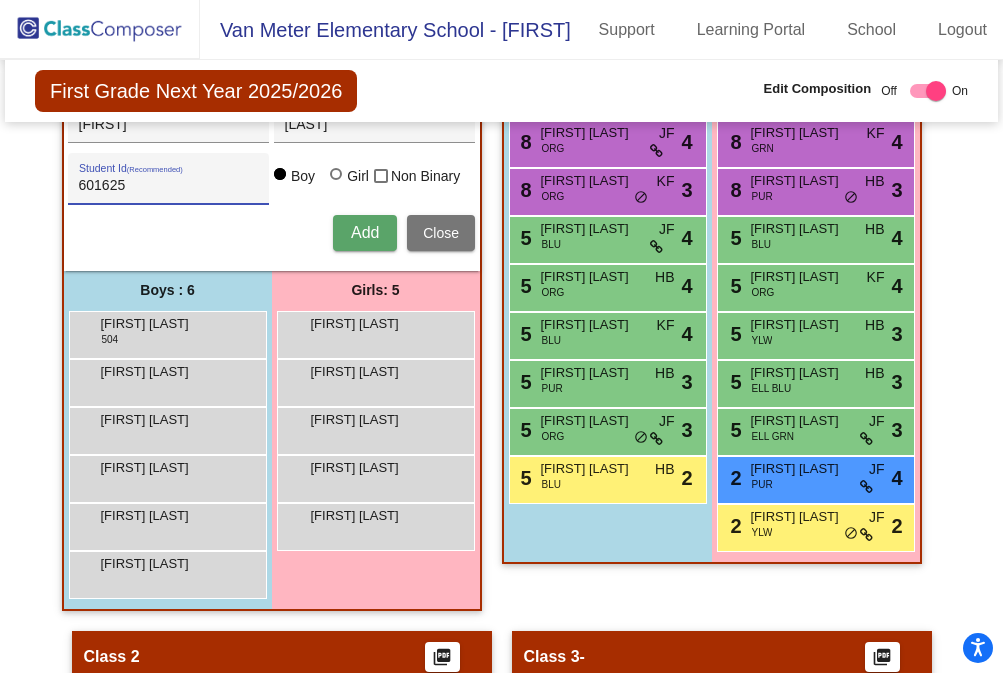 type on "601625" 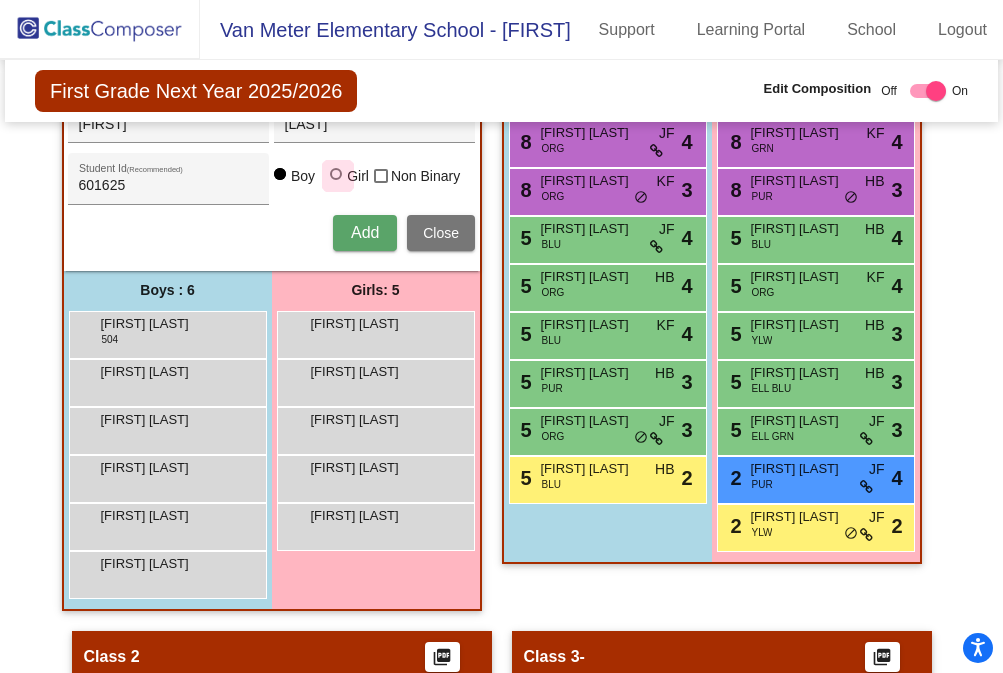 click at bounding box center [336, 174] 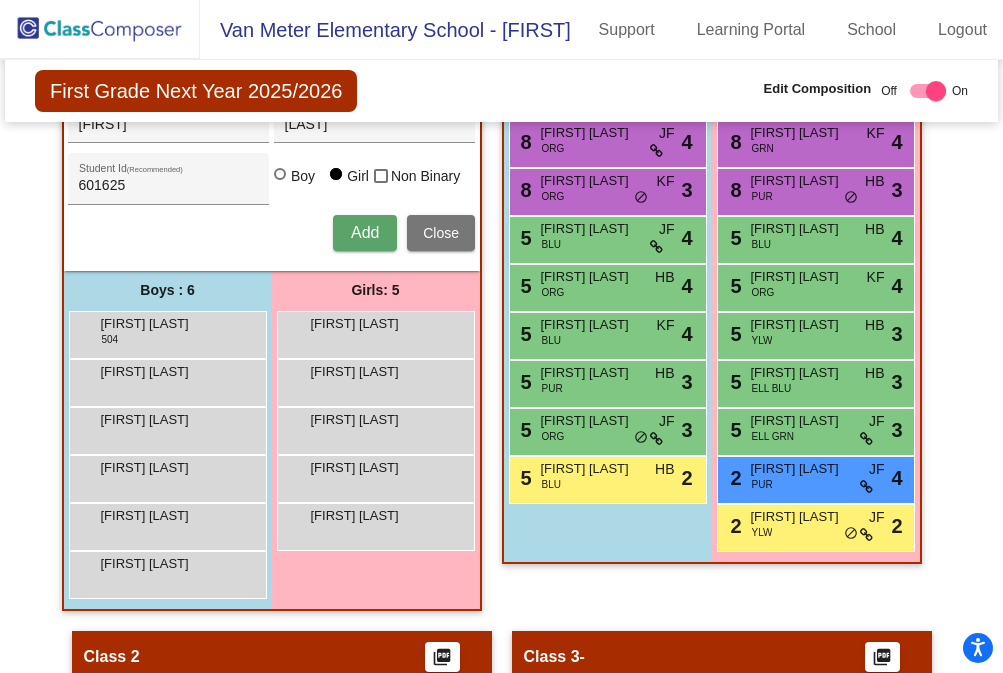 click on "Add" at bounding box center (365, 232) 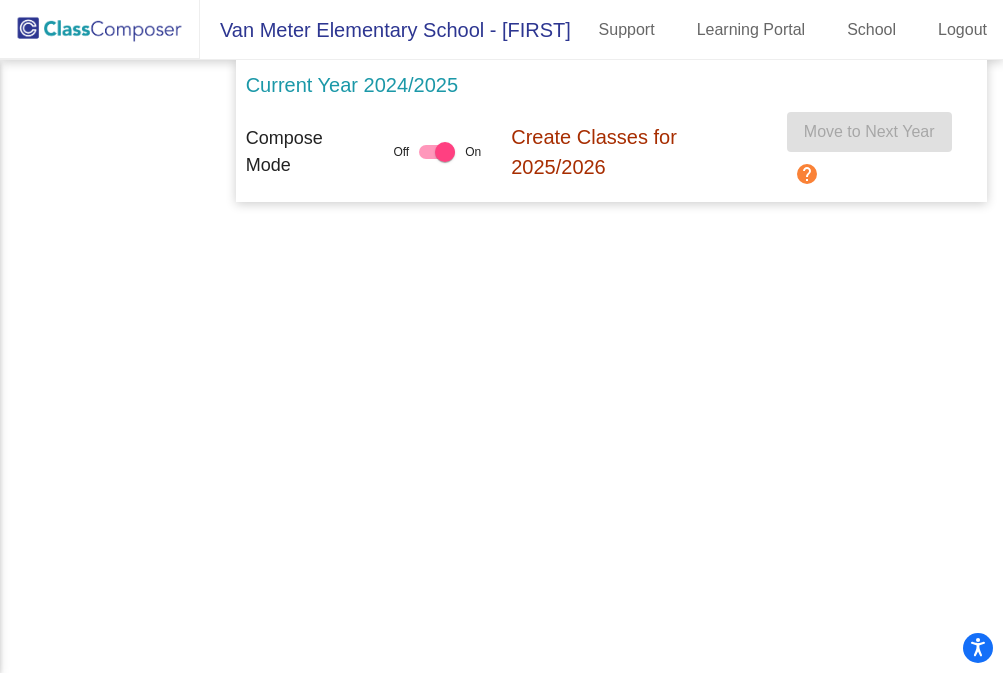 scroll, scrollTop: 0, scrollLeft: 0, axis: both 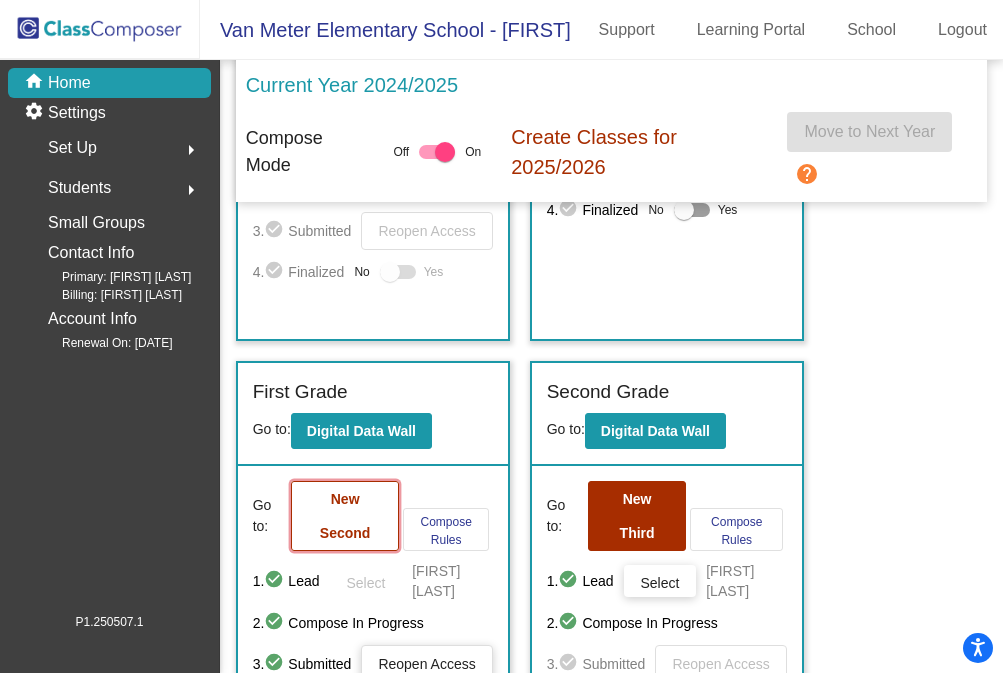 click on "New Second" 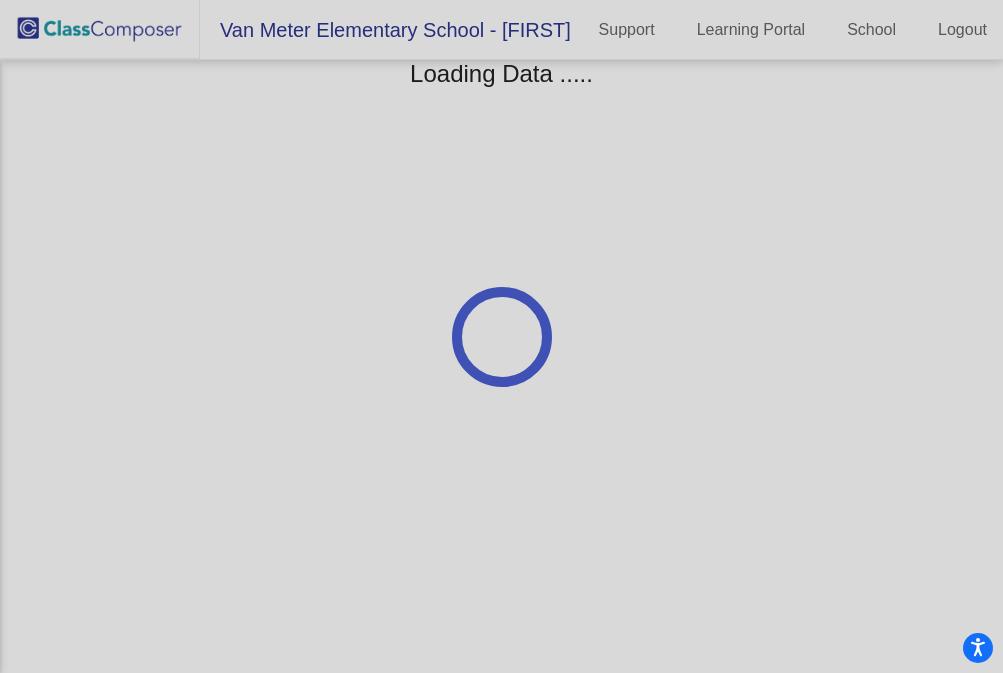 scroll, scrollTop: 0, scrollLeft: 0, axis: both 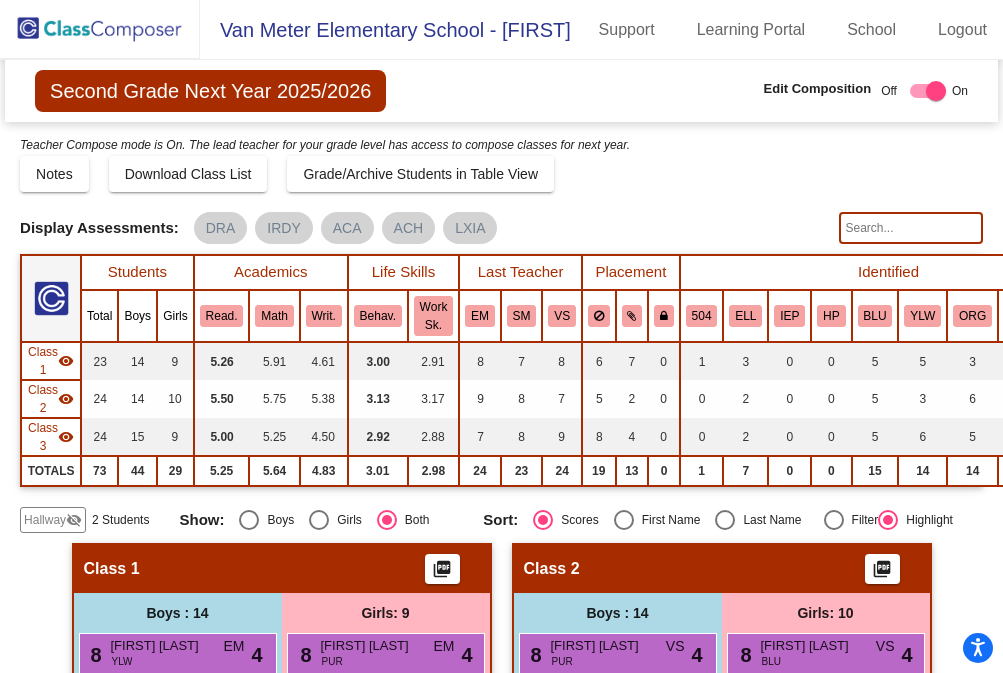 click on "visibility_off" 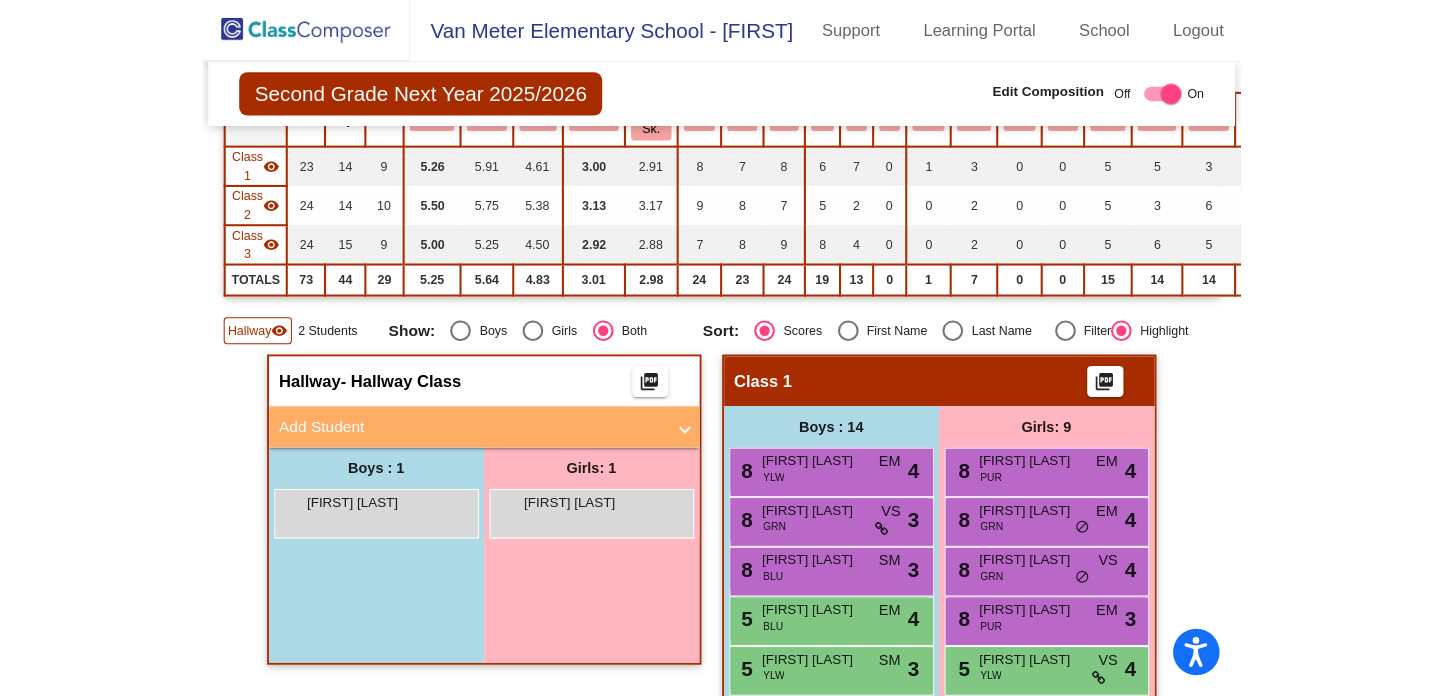 scroll, scrollTop: 191, scrollLeft: 0, axis: vertical 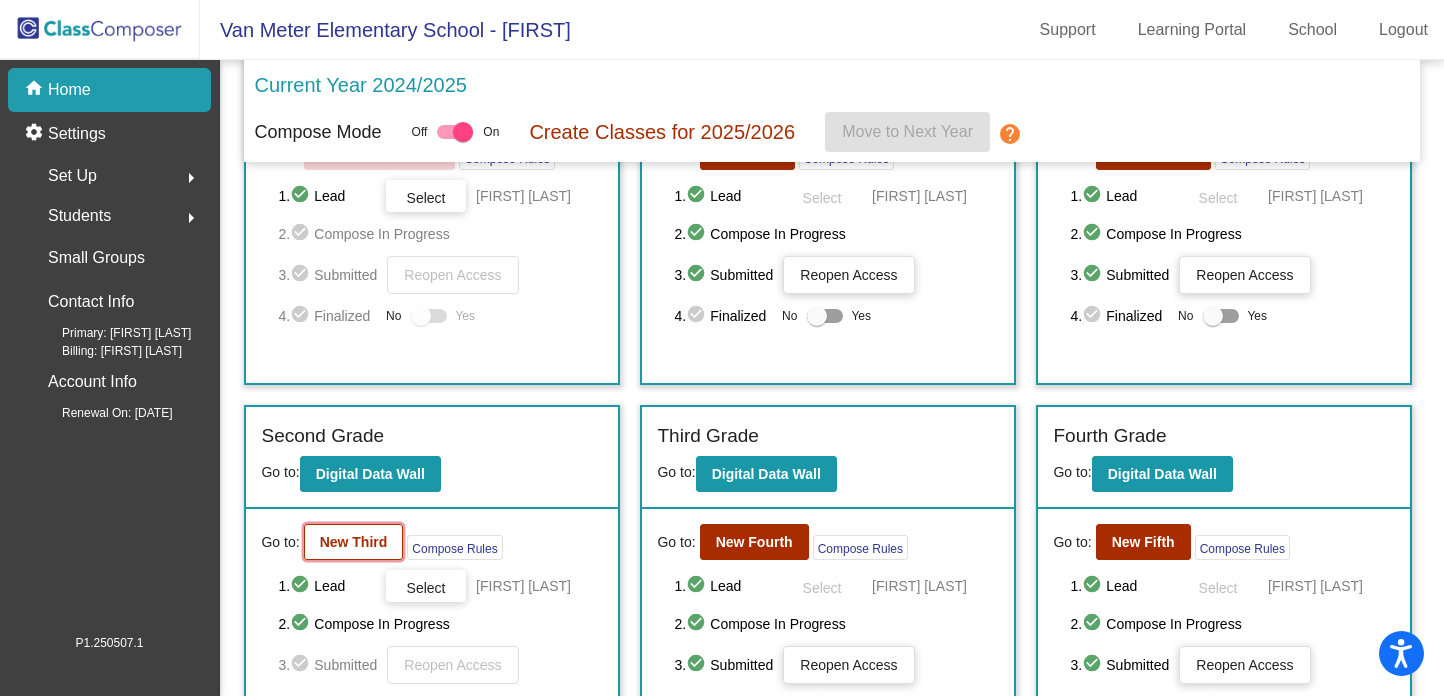 click on "New Third" 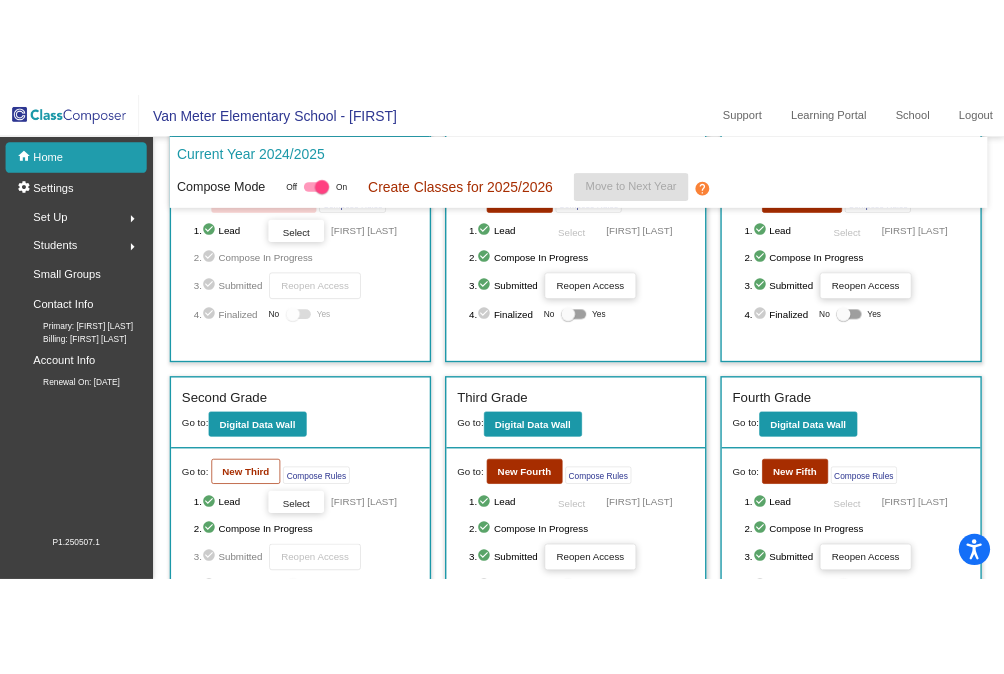 scroll, scrollTop: 0, scrollLeft: 0, axis: both 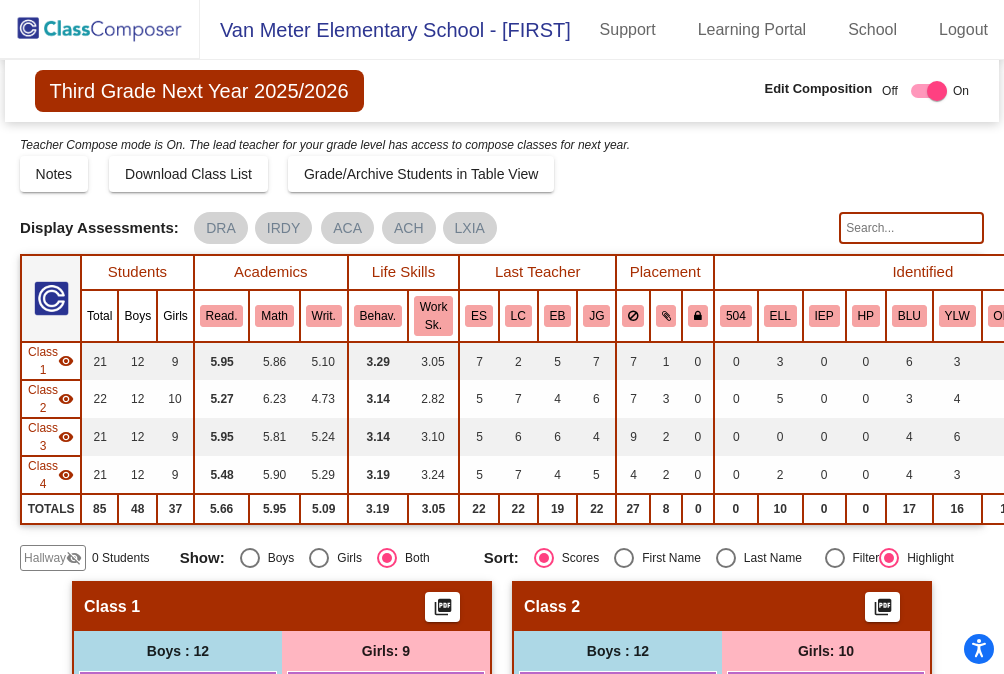 click on "Hallway" 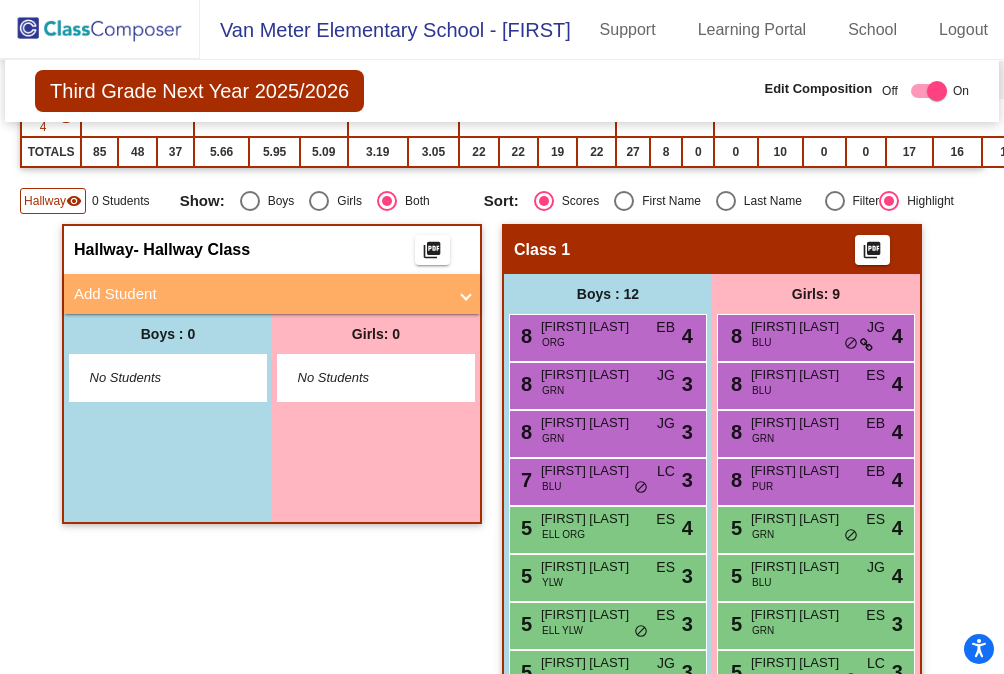 scroll, scrollTop: 360, scrollLeft: 0, axis: vertical 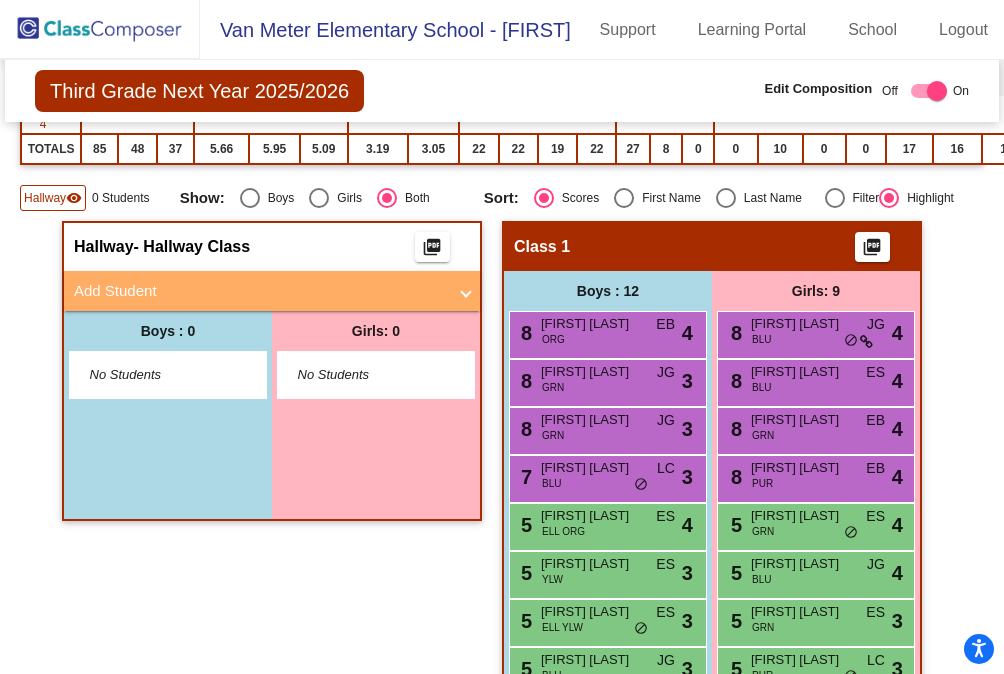 click on "Add Student" at bounding box center [260, 291] 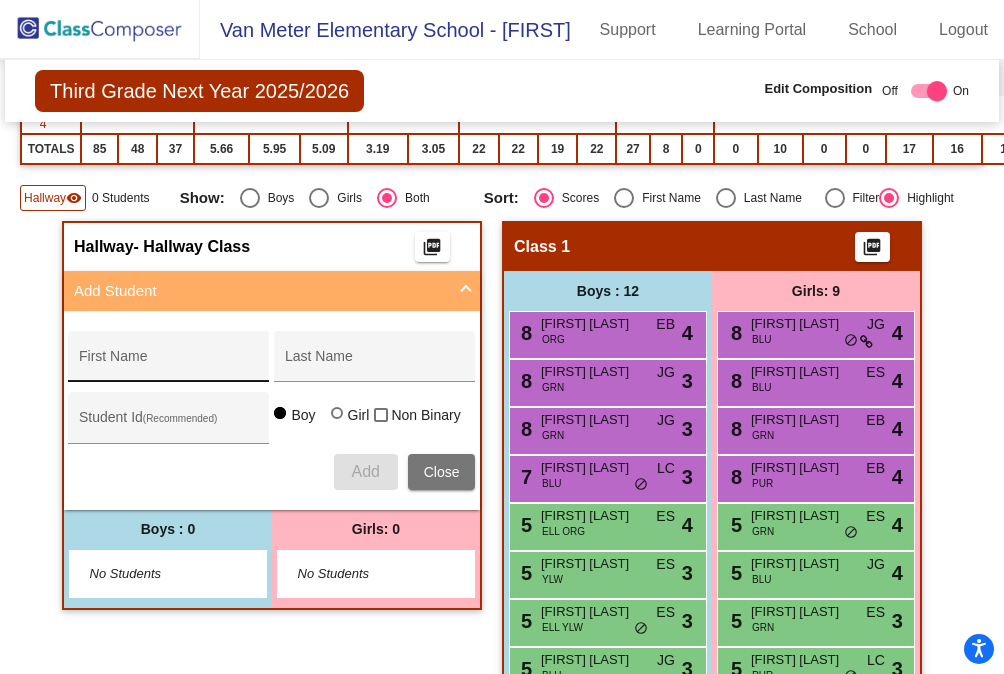click on "First Name" at bounding box center (169, 362) 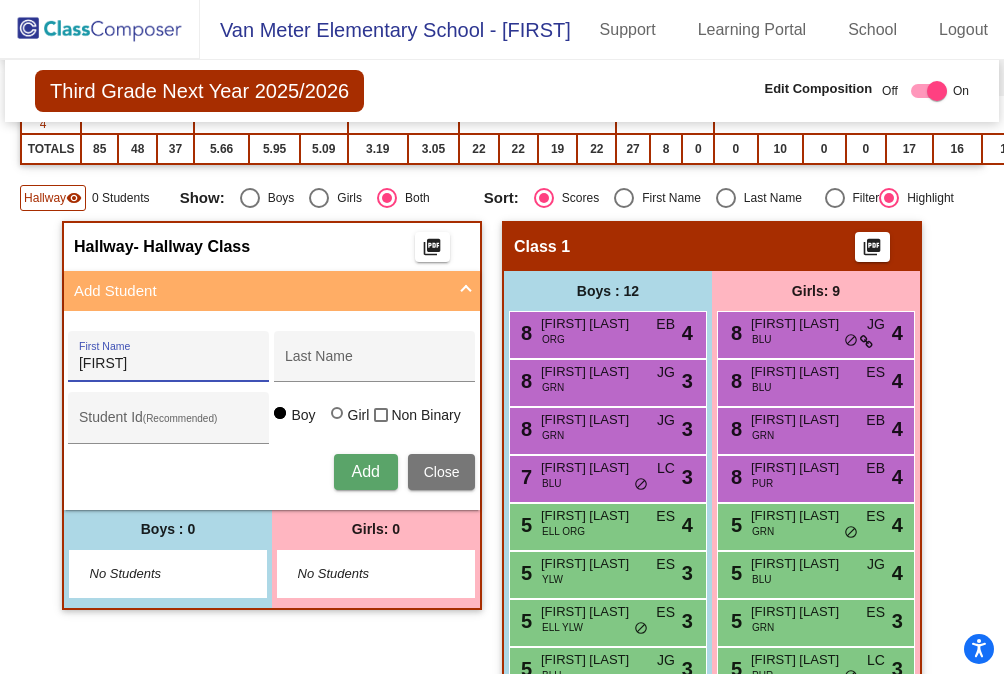 type on "[FIRST]" 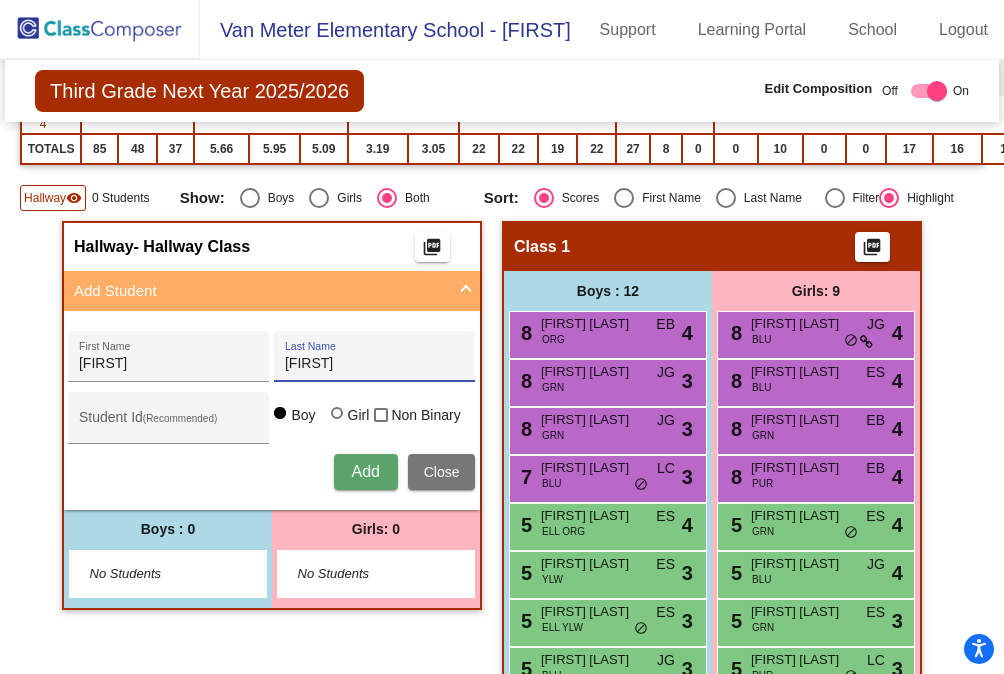 type on "[FIRST]" 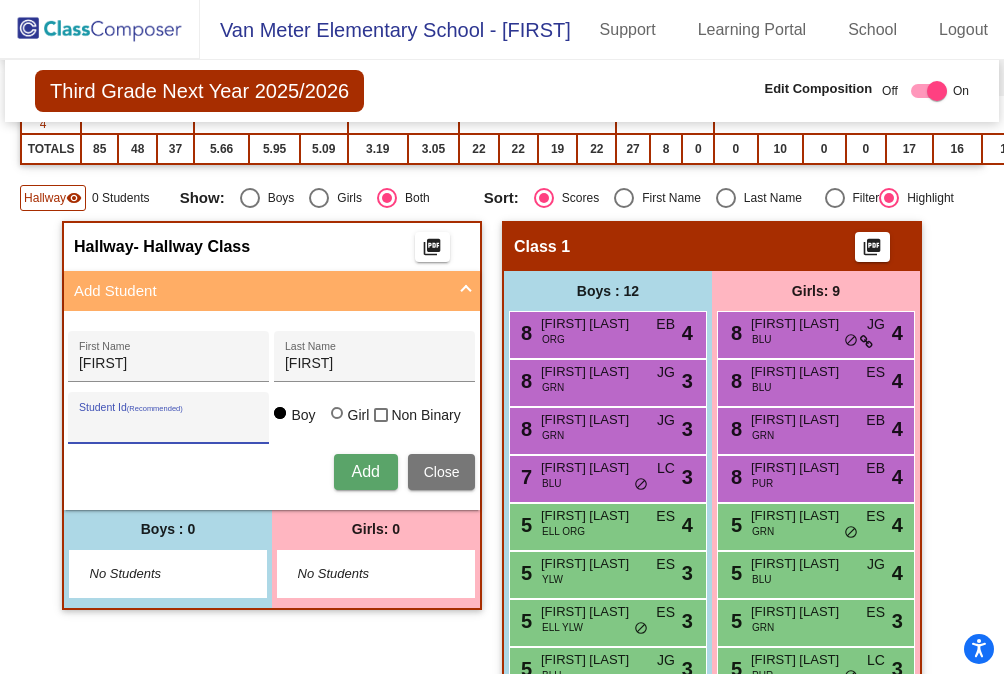 click on "Student Id  (Recommended)" at bounding box center [169, 425] 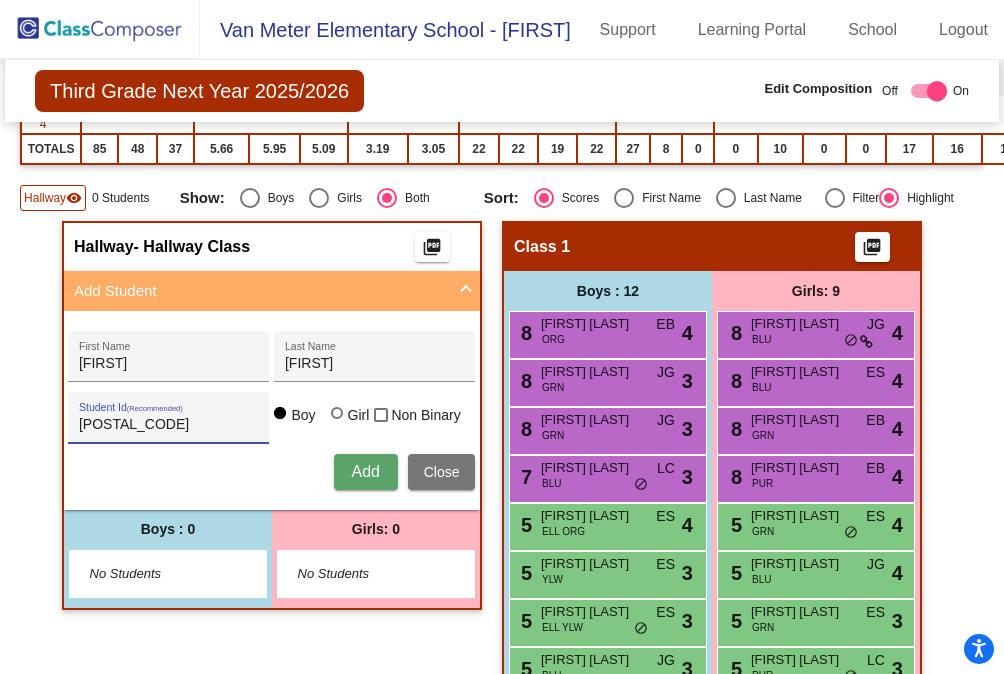 type on "[POSTAL_CODE]" 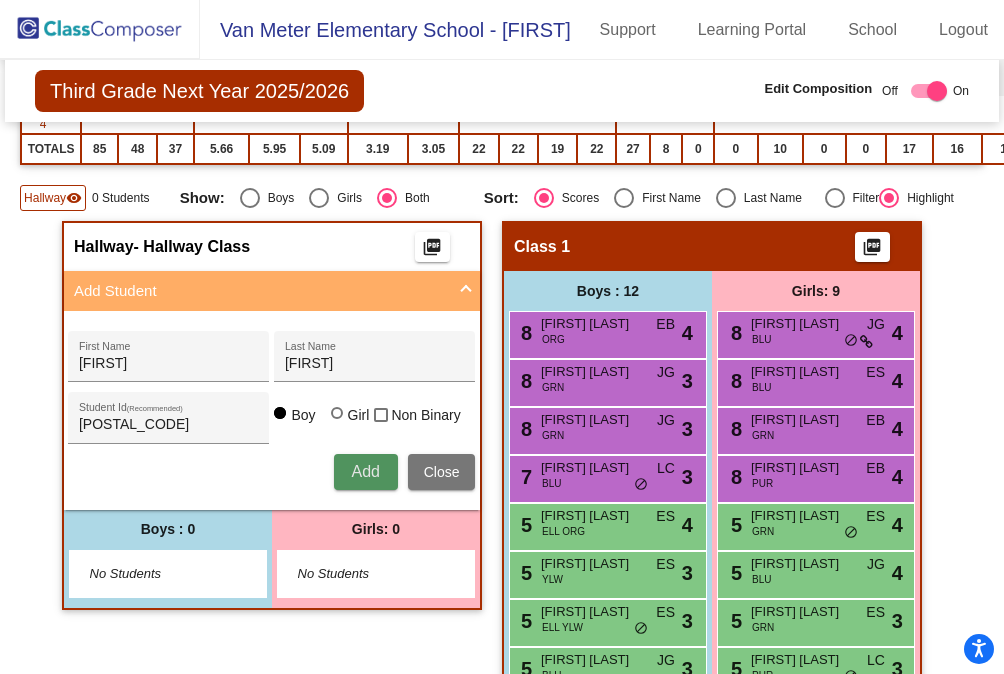 click on "Add" at bounding box center (365, 471) 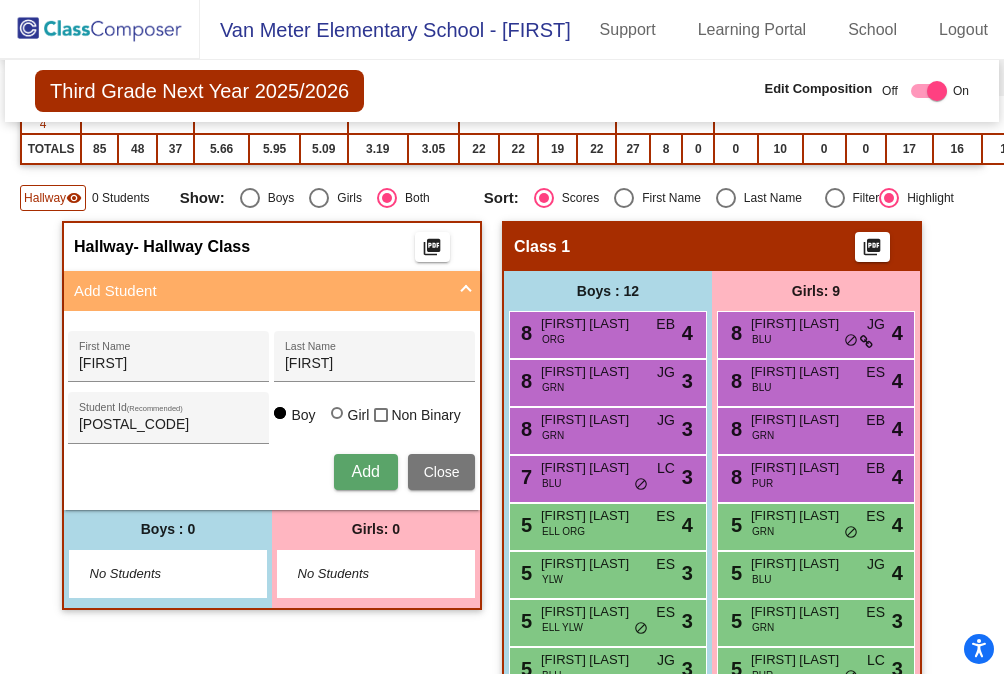type 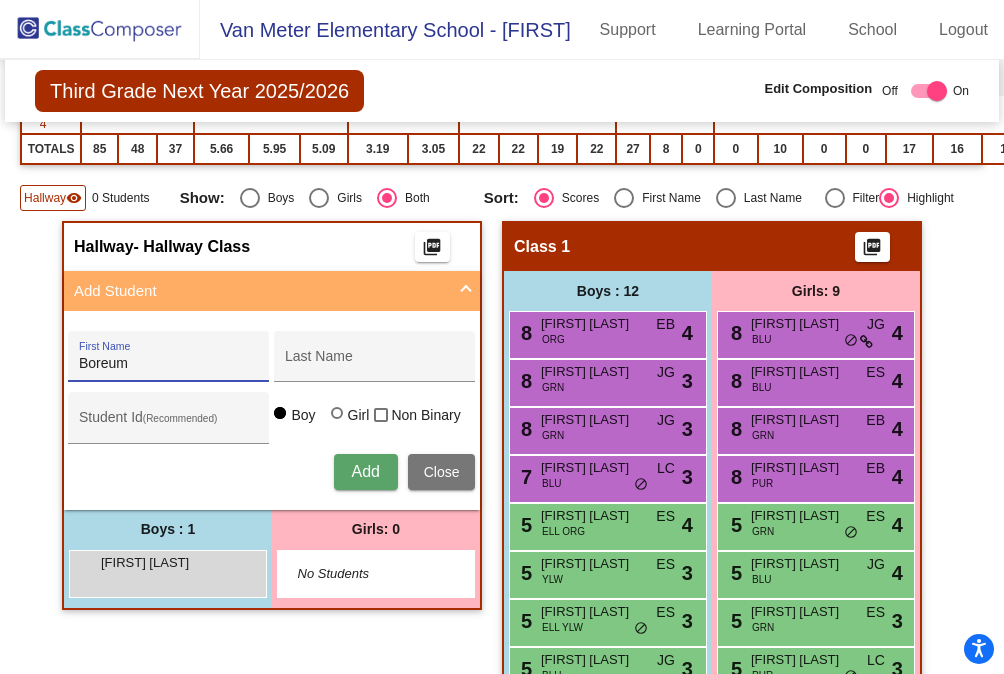 type on "Boreum" 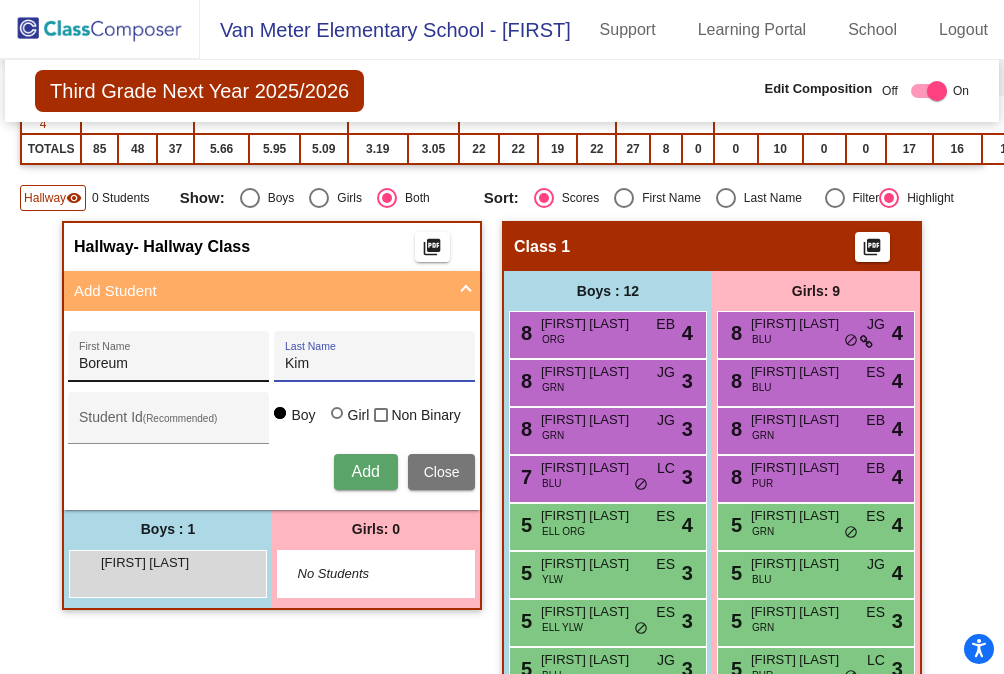 type on "Kim" 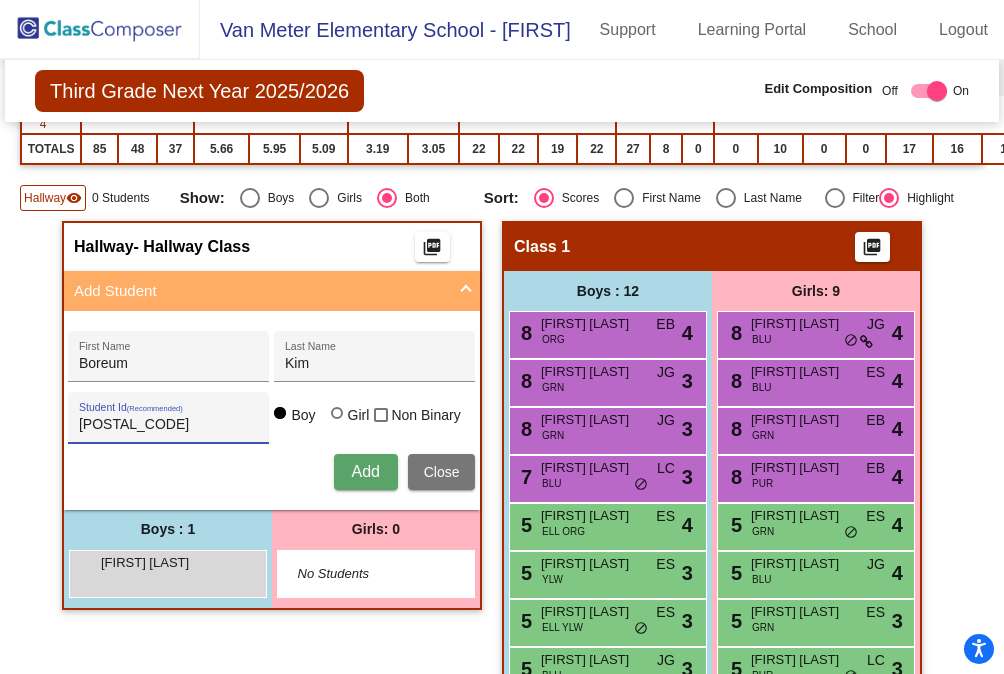 type on "[POSTAL_CODE]" 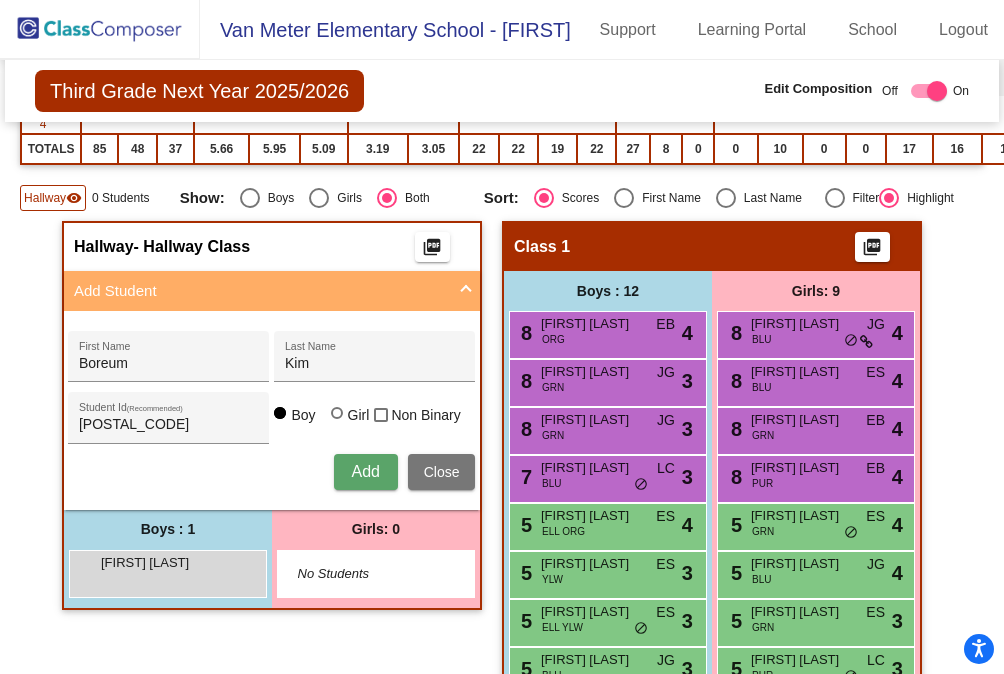 type 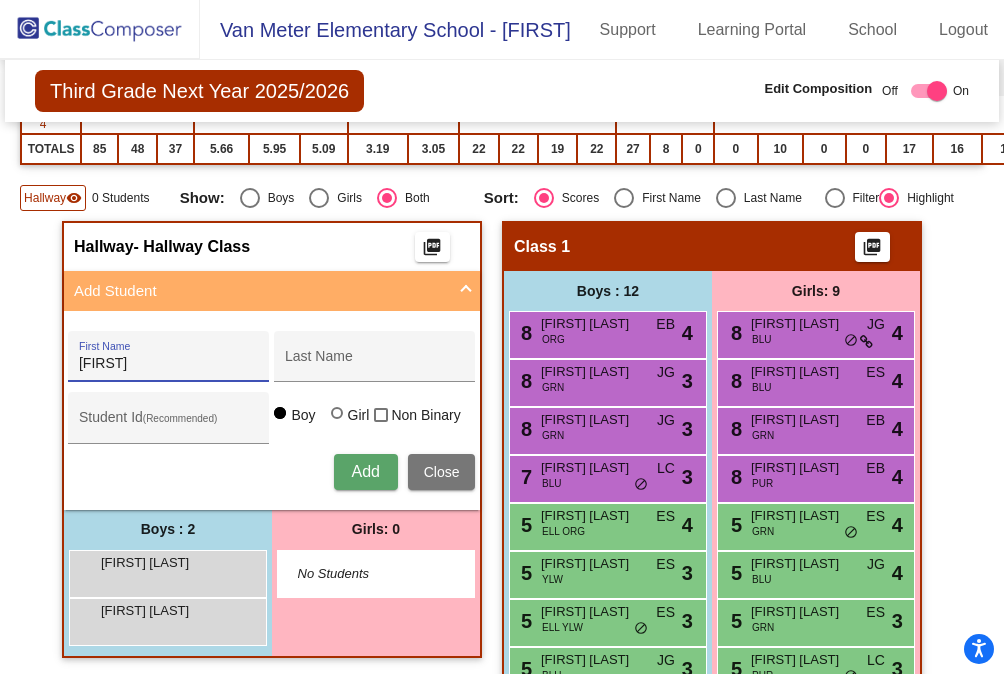type on "[FIRST]" 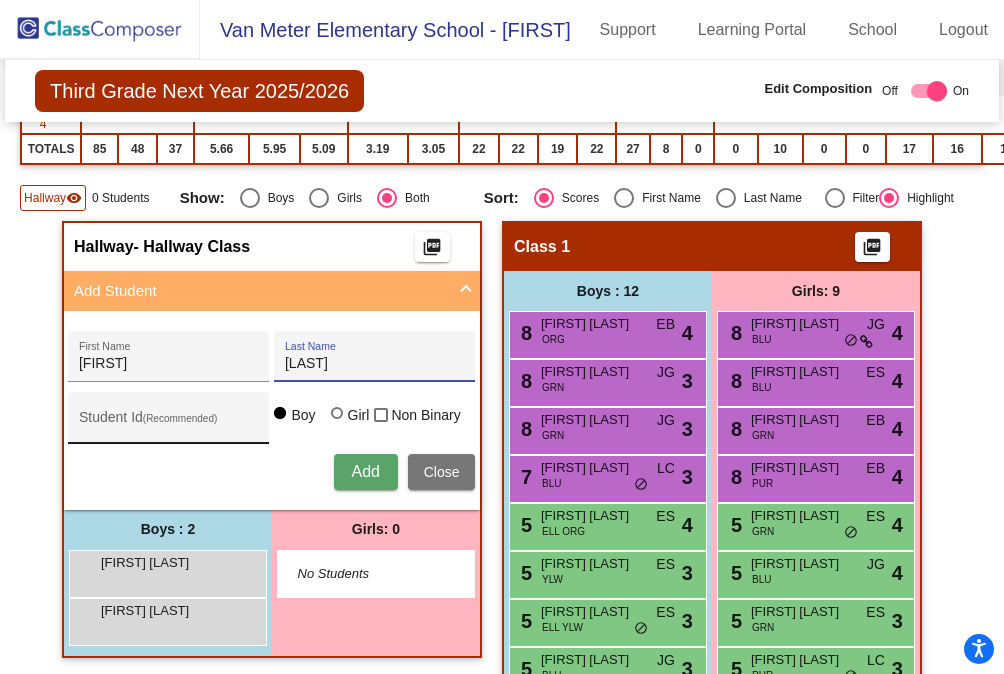 type on "[LAST]" 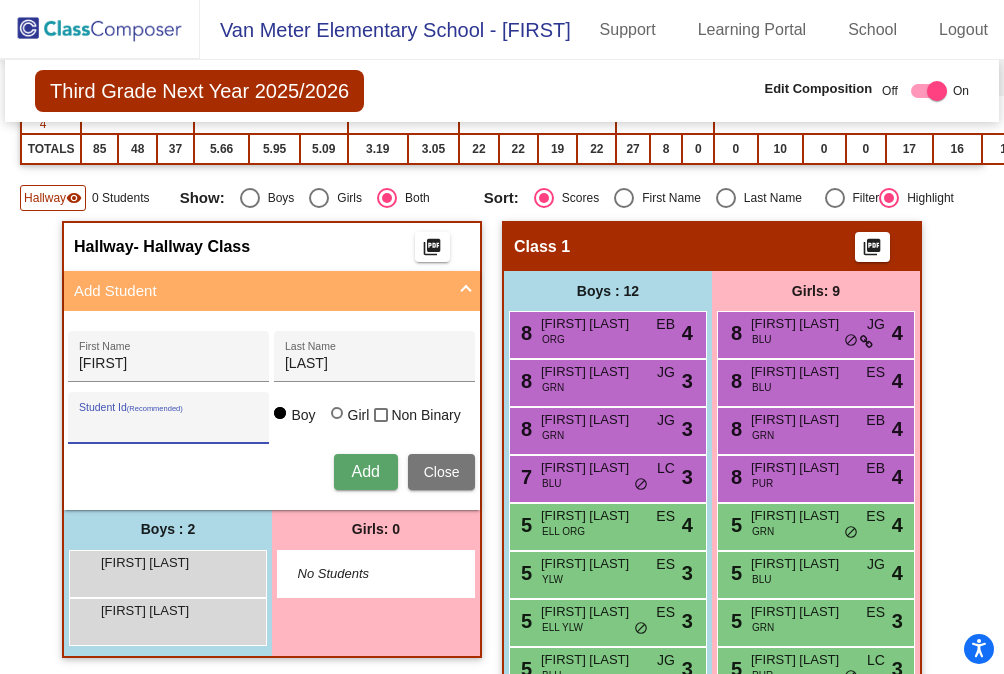 click on "Student Id  (Recommended)" at bounding box center [169, 425] 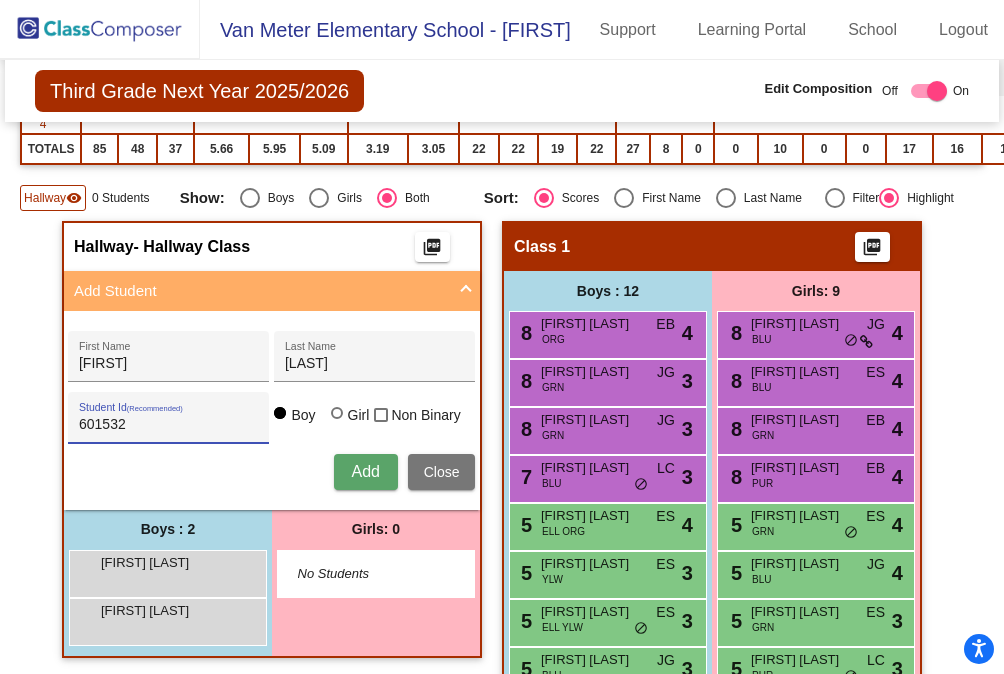 type on "601532" 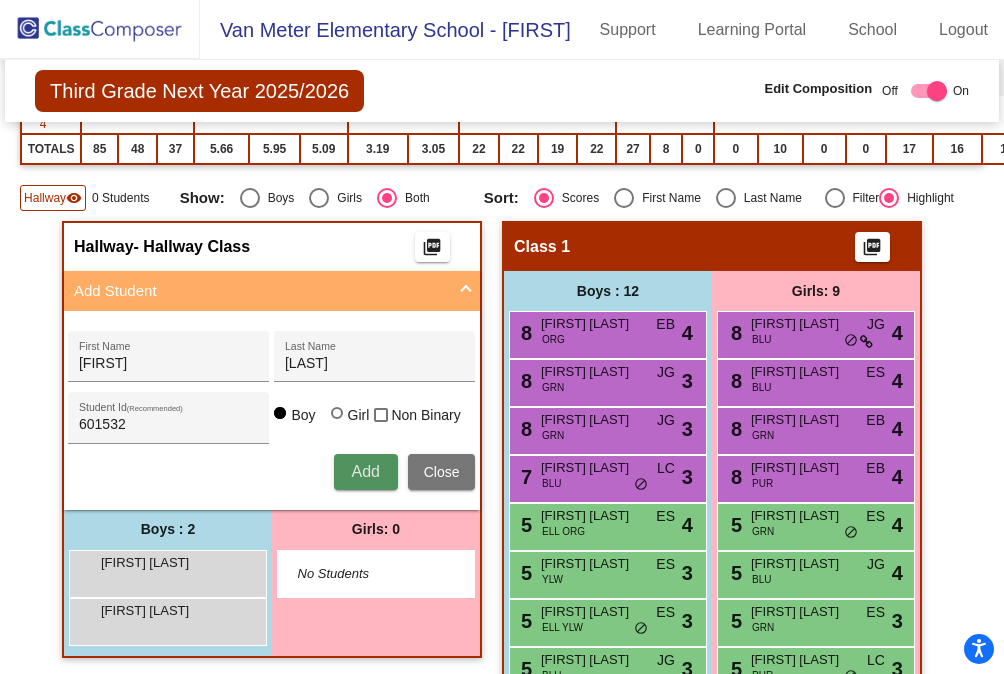 click on "Add" at bounding box center (365, 471) 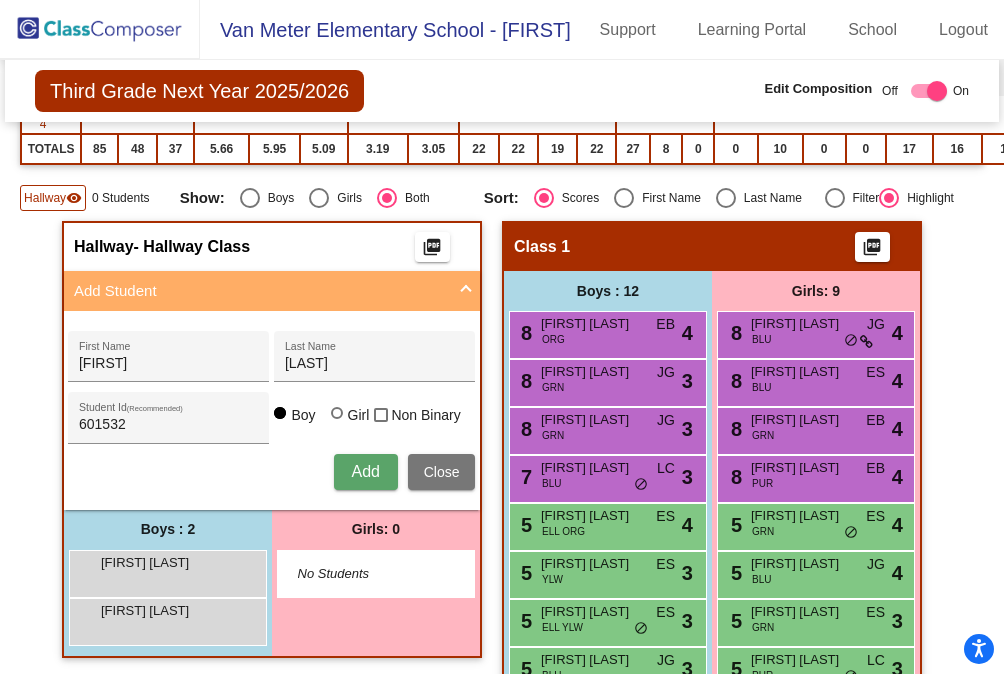 type 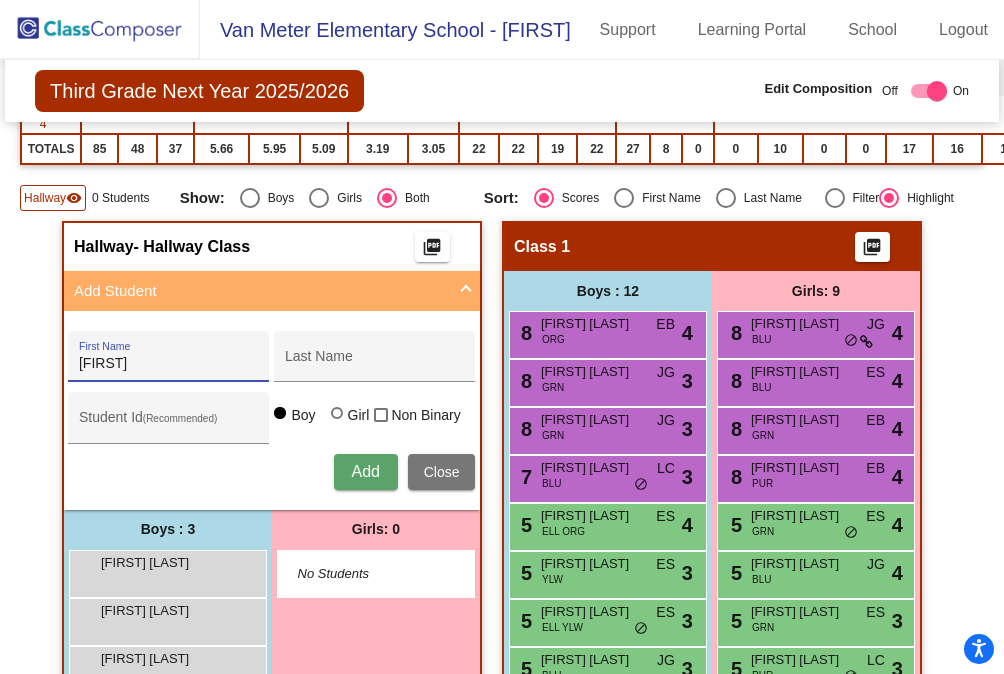type on "[FIRST]" 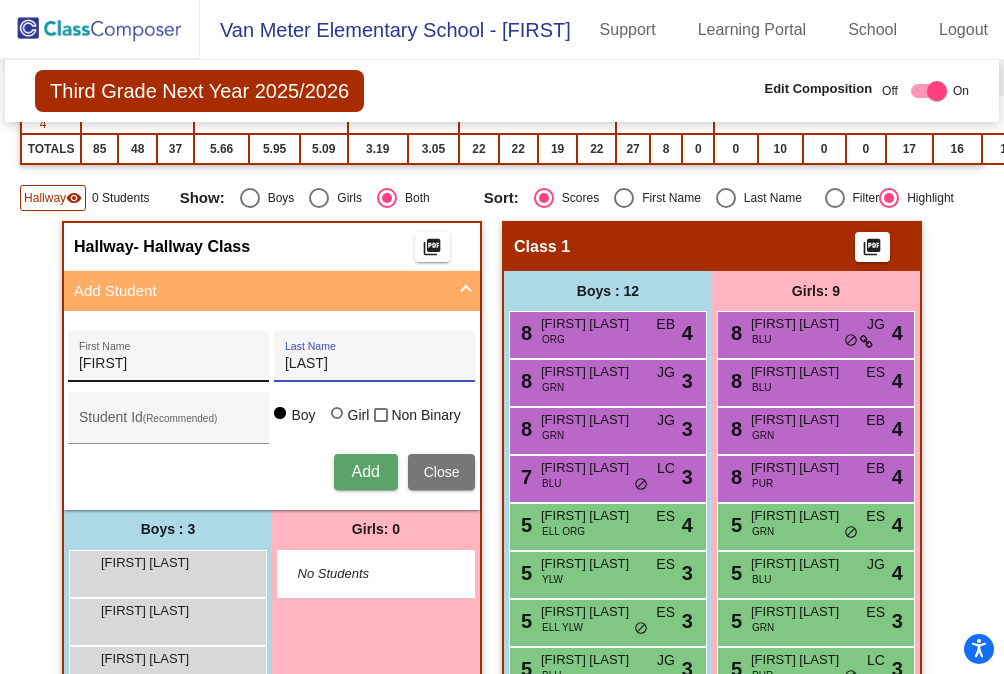 type on "[LAST]" 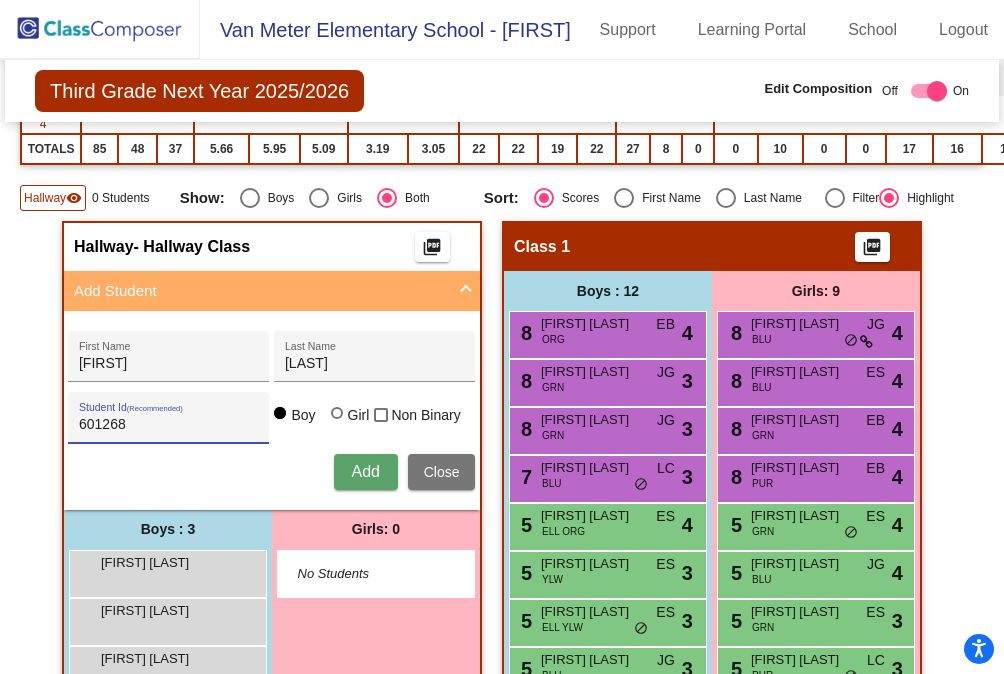type on "601268" 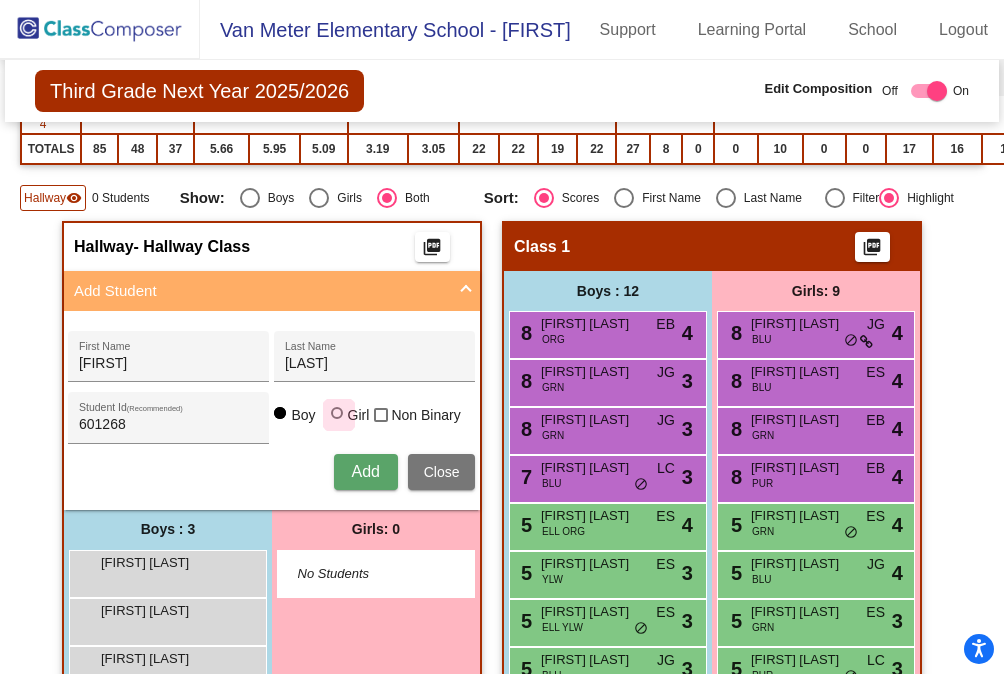 click at bounding box center [337, 413] 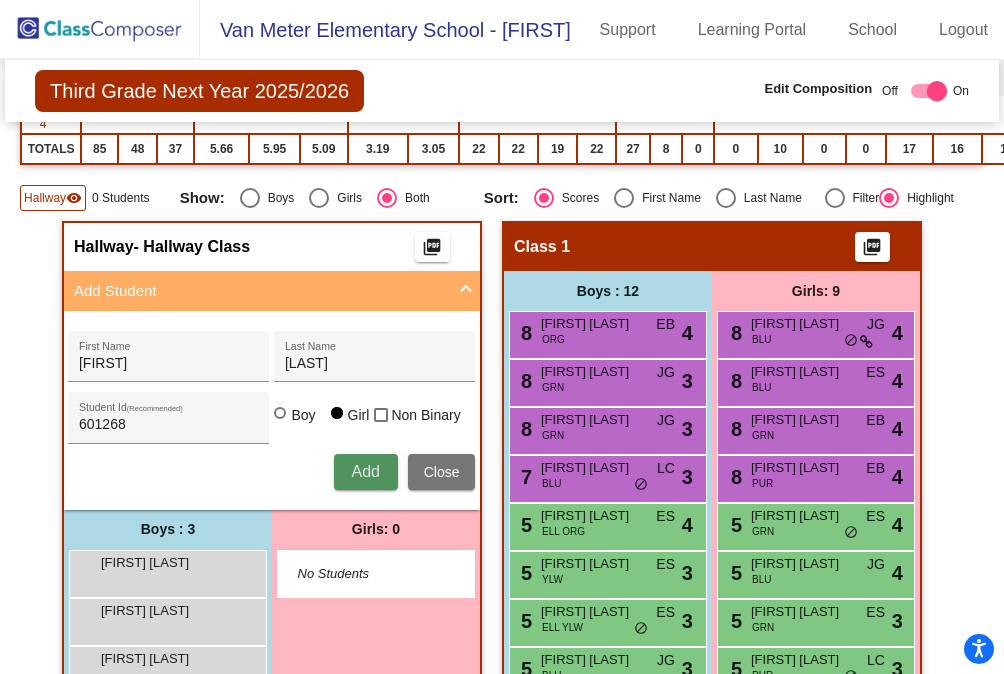 click on "Add" at bounding box center (365, 471) 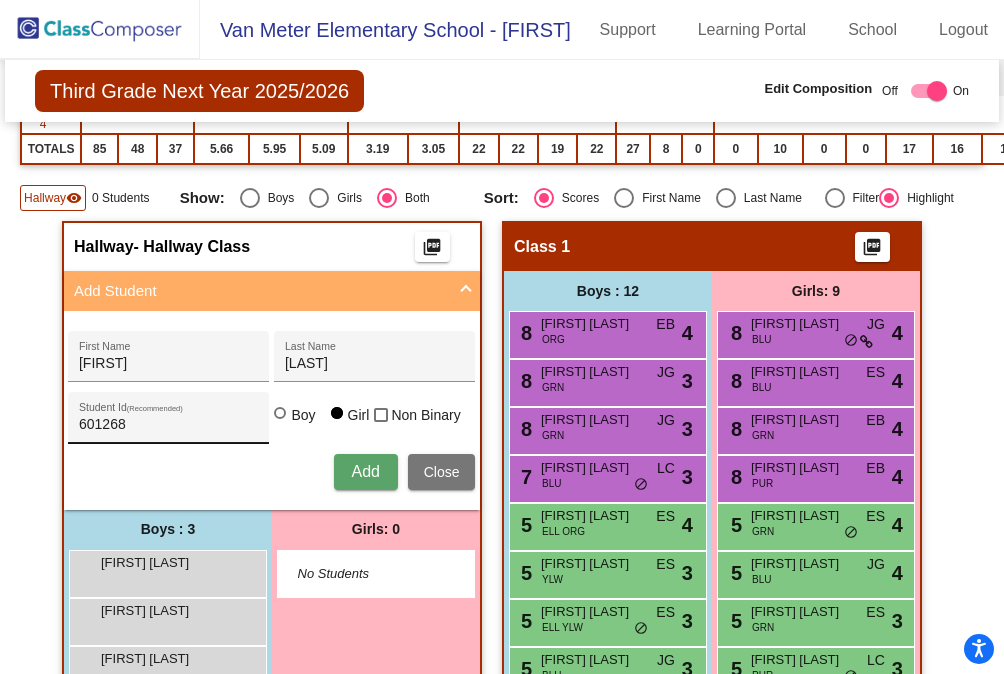 type 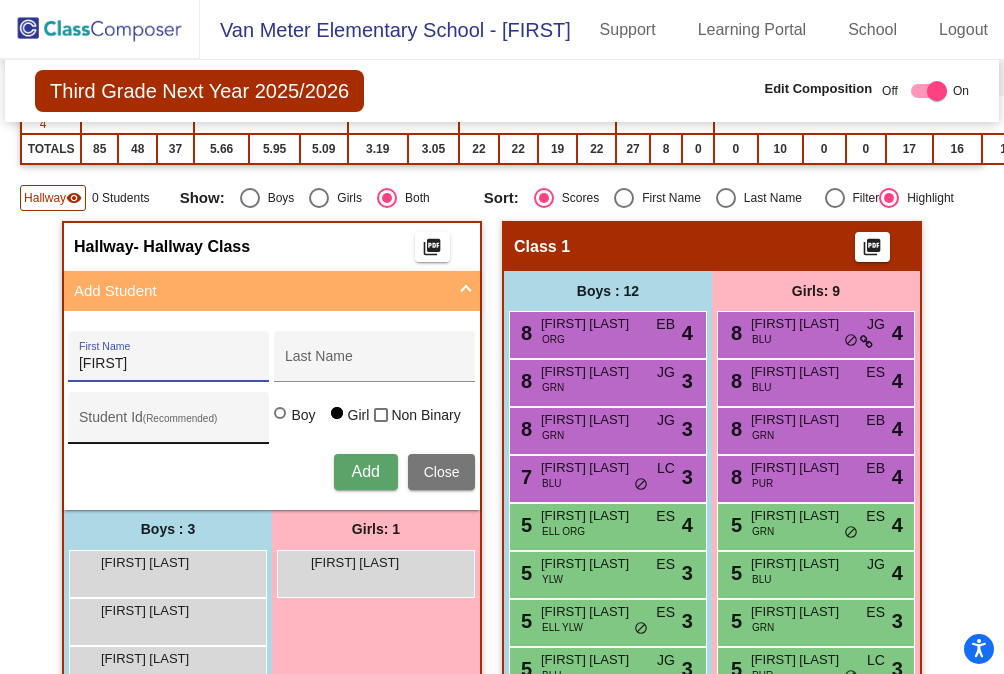 type on "[FIRST]" 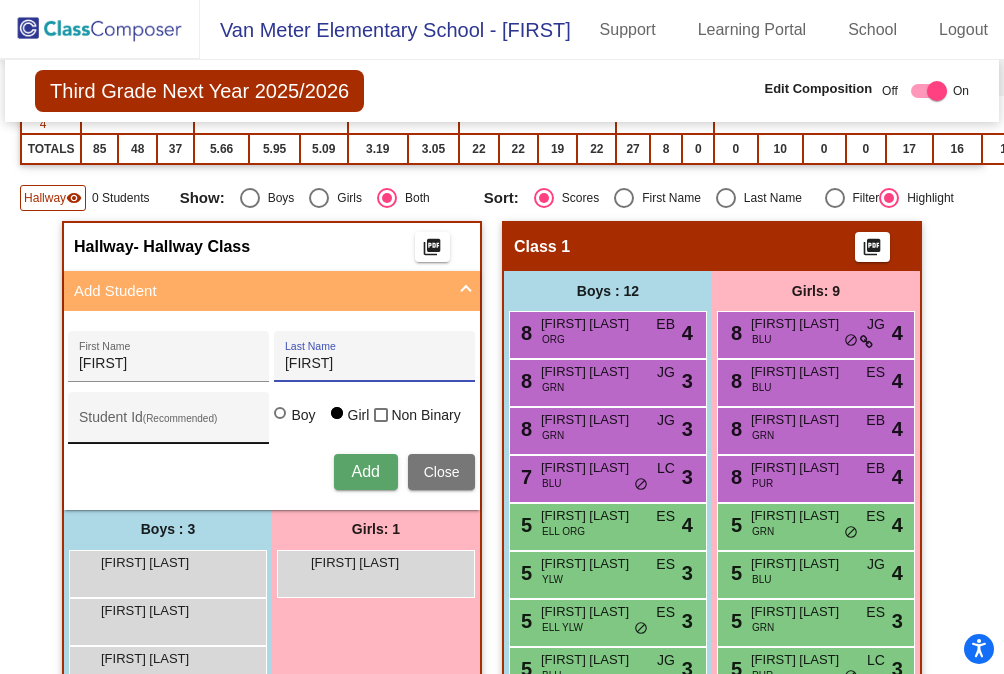 type on "[FIRST]" 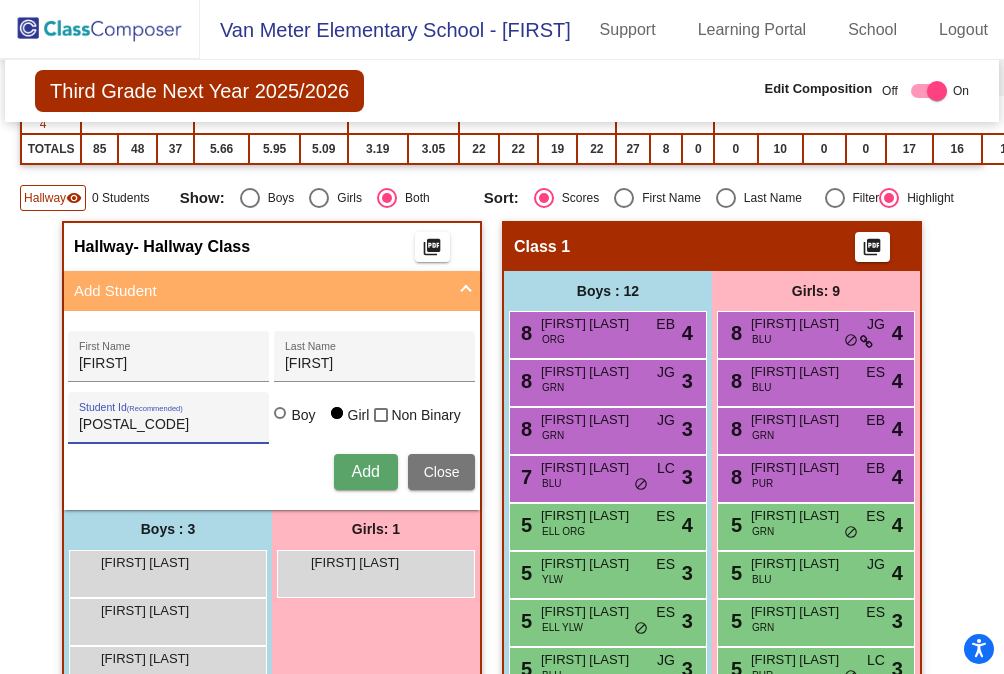 type on "[POSTAL_CODE]" 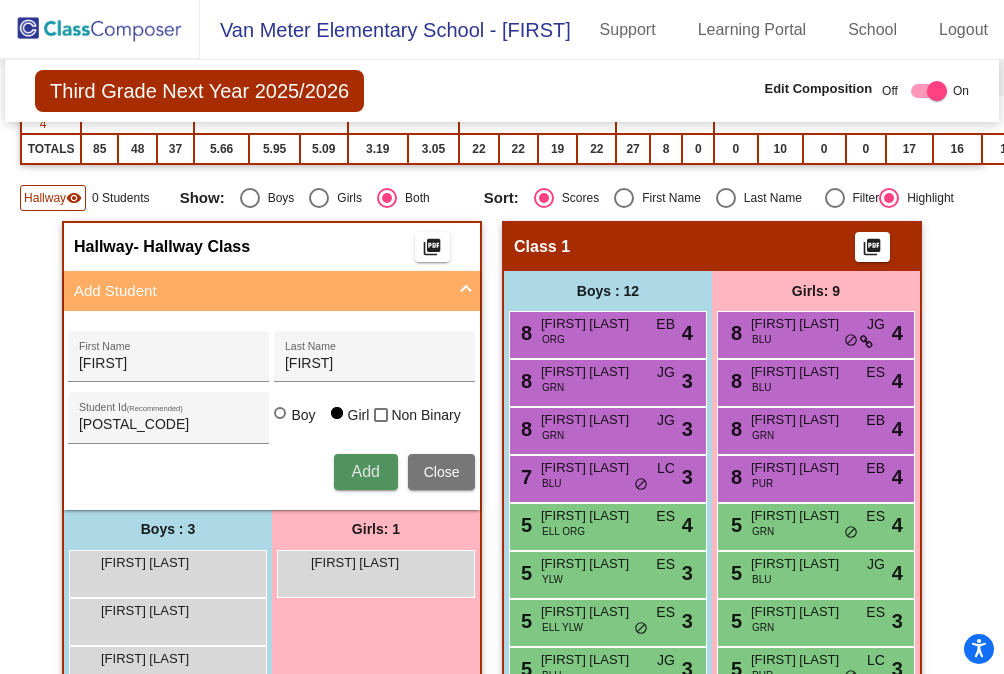 click on "Add" at bounding box center [365, 471] 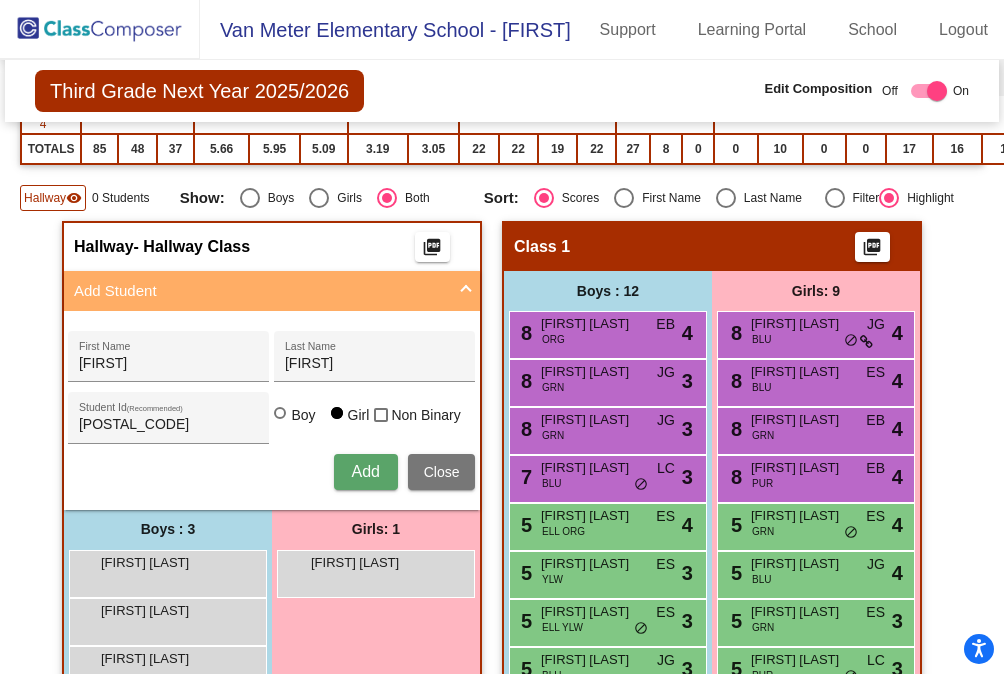 type 